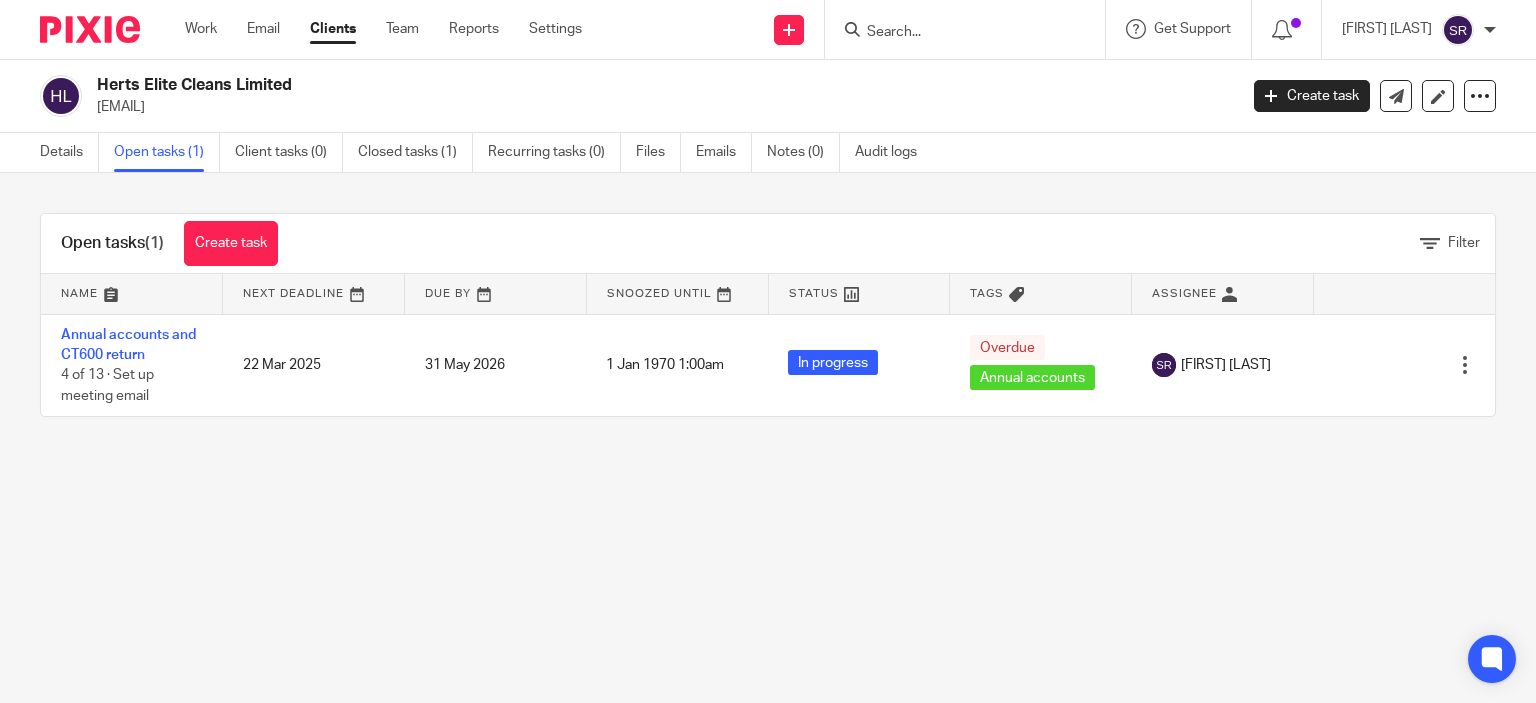 scroll, scrollTop: 0, scrollLeft: 0, axis: both 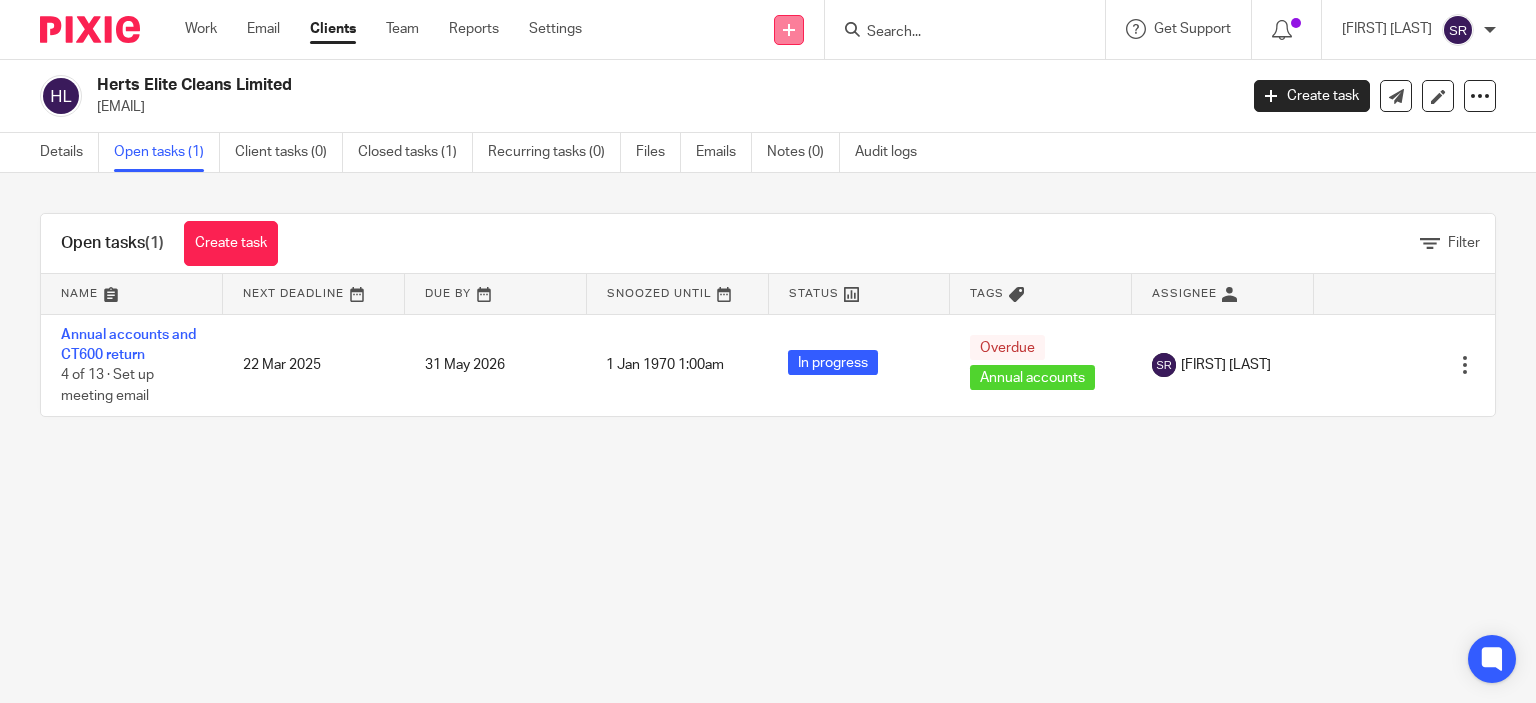 drag, startPoint x: 0, startPoint y: 0, endPoint x: 820, endPoint y: 28, distance: 820.4779 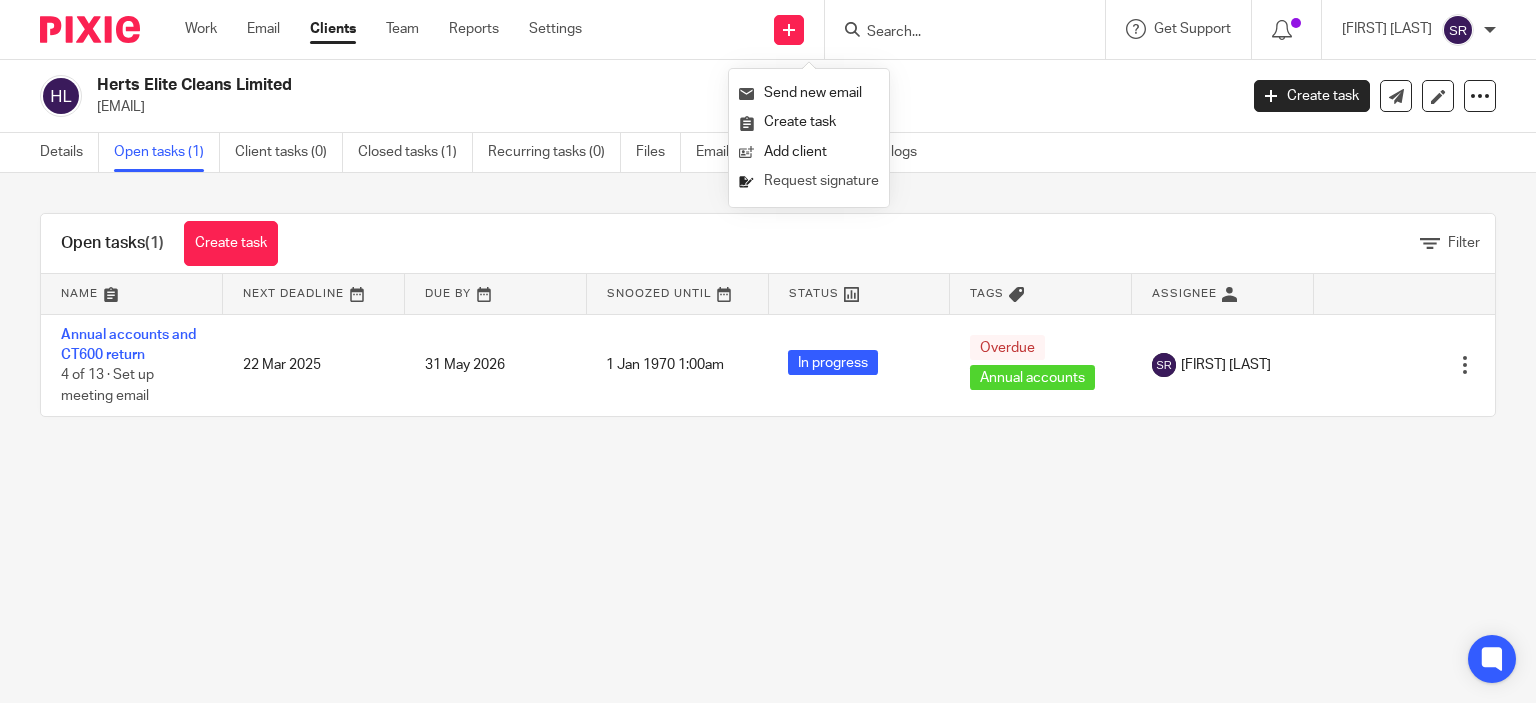 click on "Request signature" at bounding box center [809, 181] 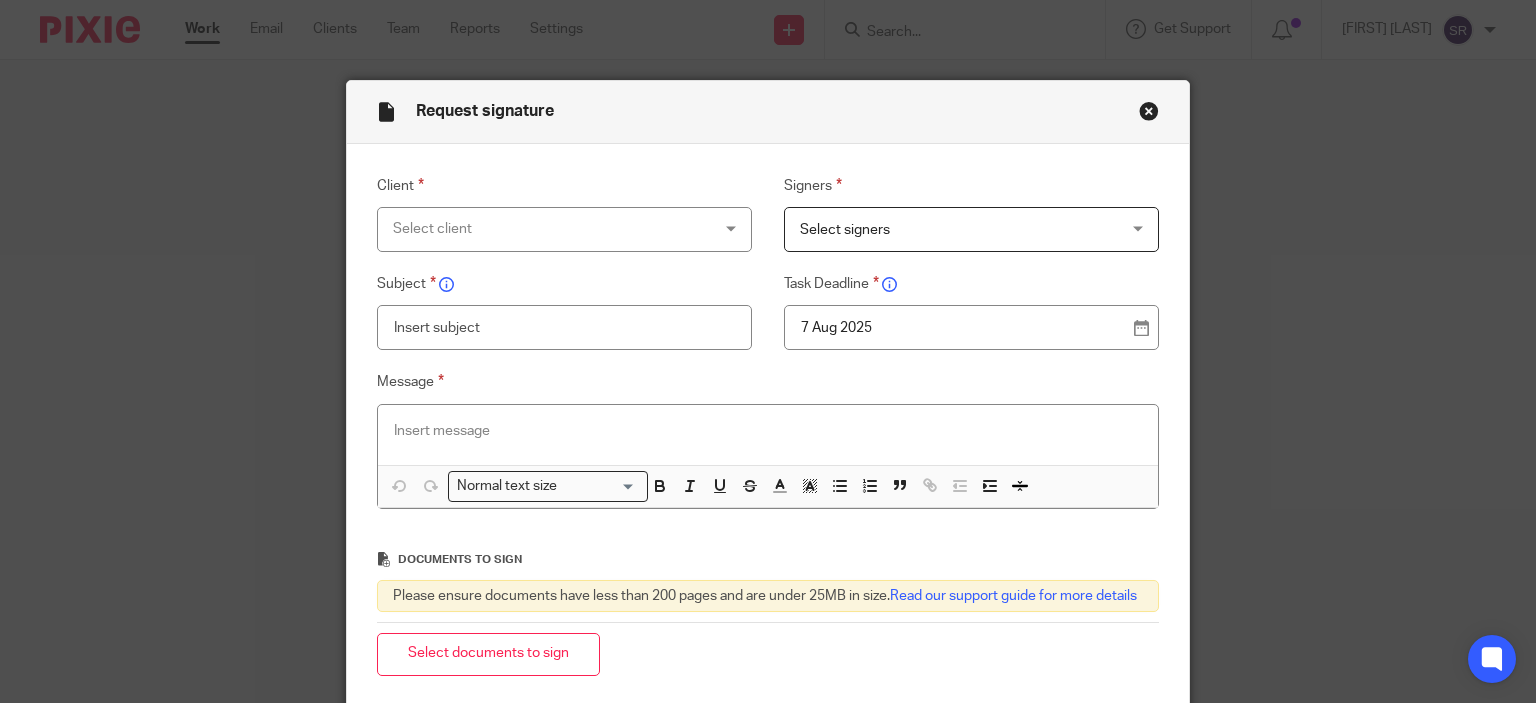 scroll, scrollTop: 0, scrollLeft: 0, axis: both 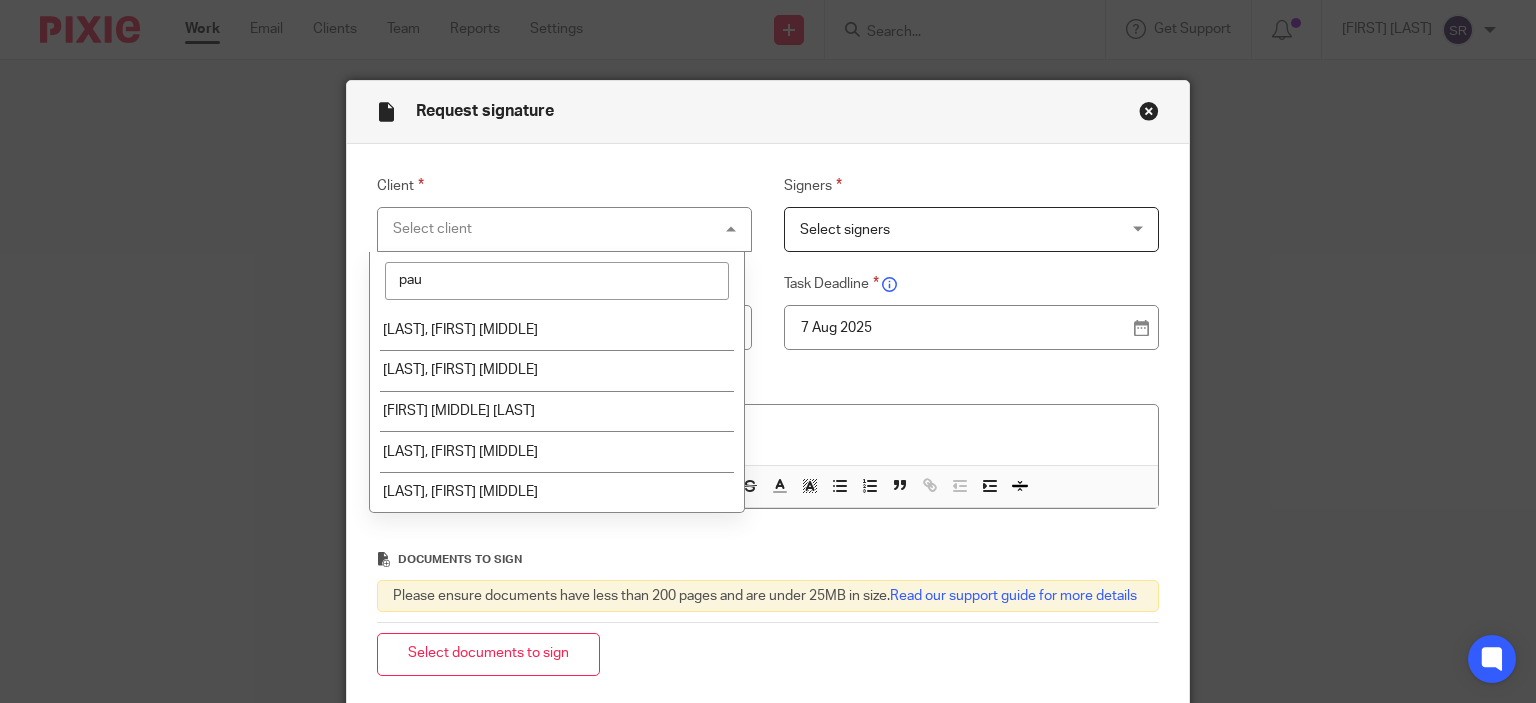 type on "paul" 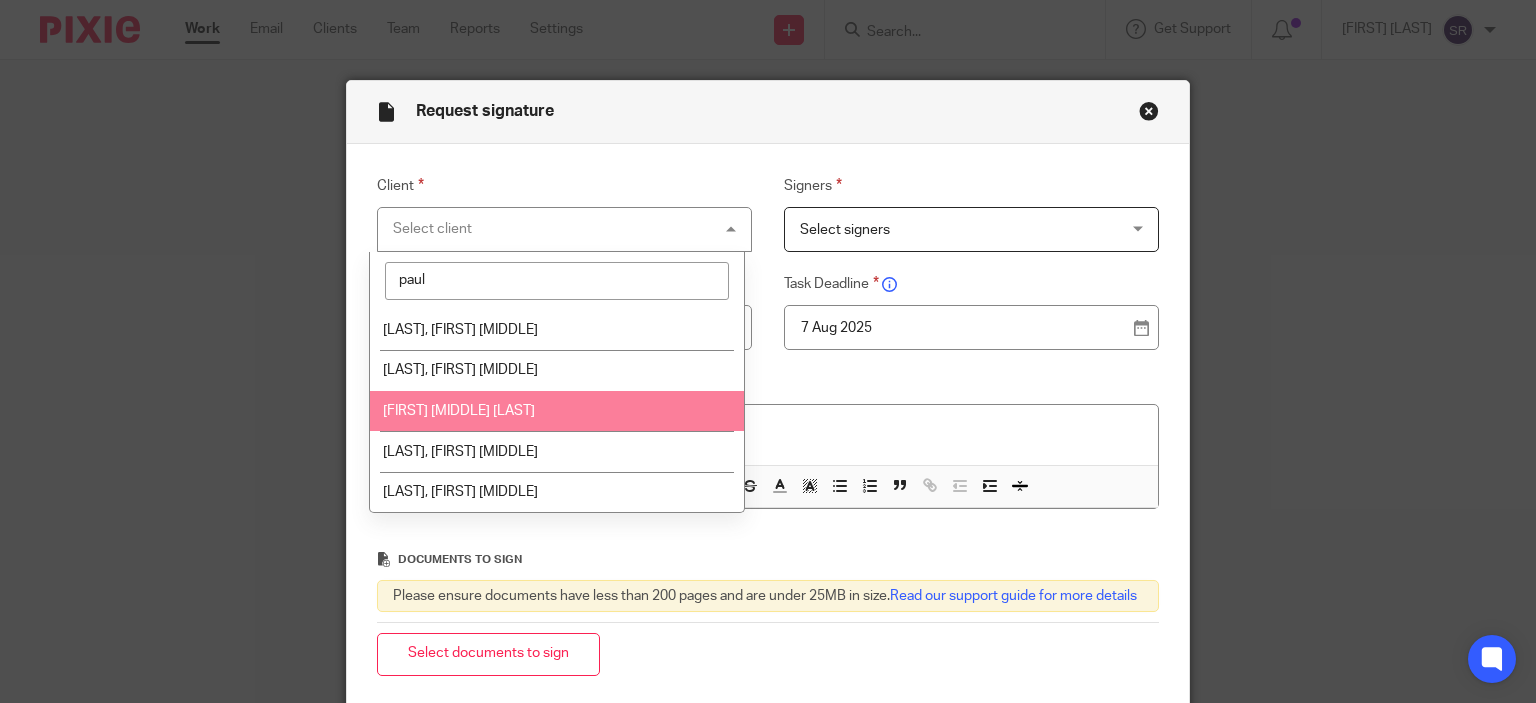 click on "[FIRST] [LAST] [LAST]" at bounding box center (557, 411) 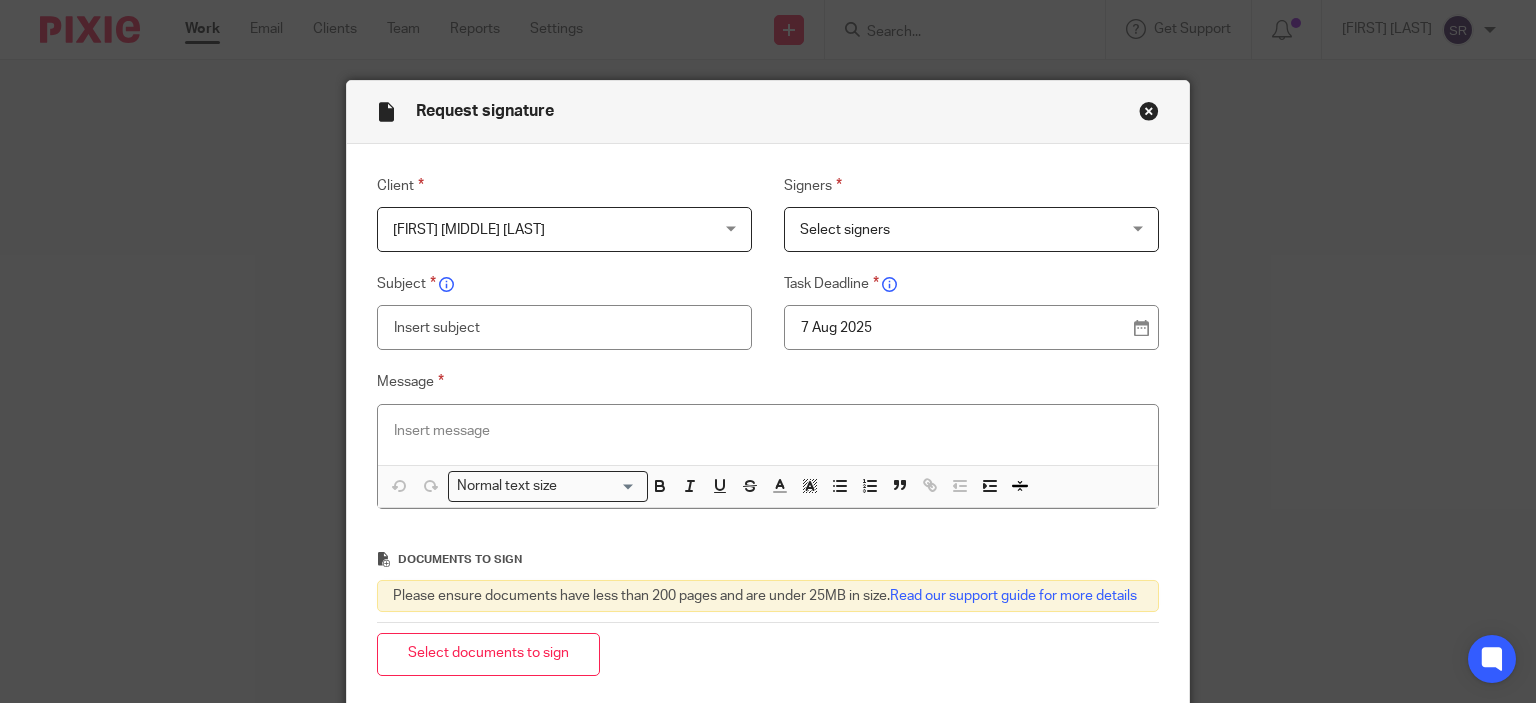 click on "Select signers" at bounding box center (943, 229) 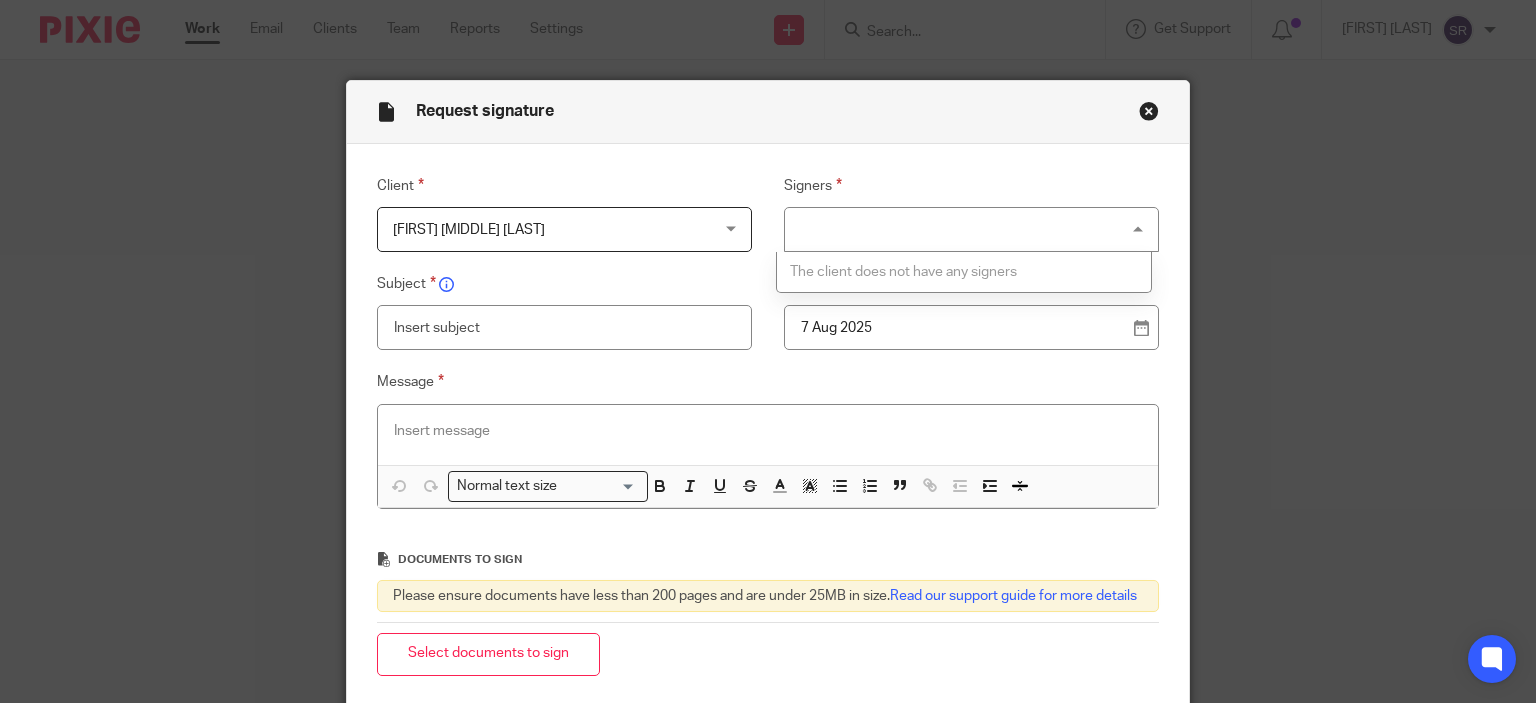 click at bounding box center [1149, 111] 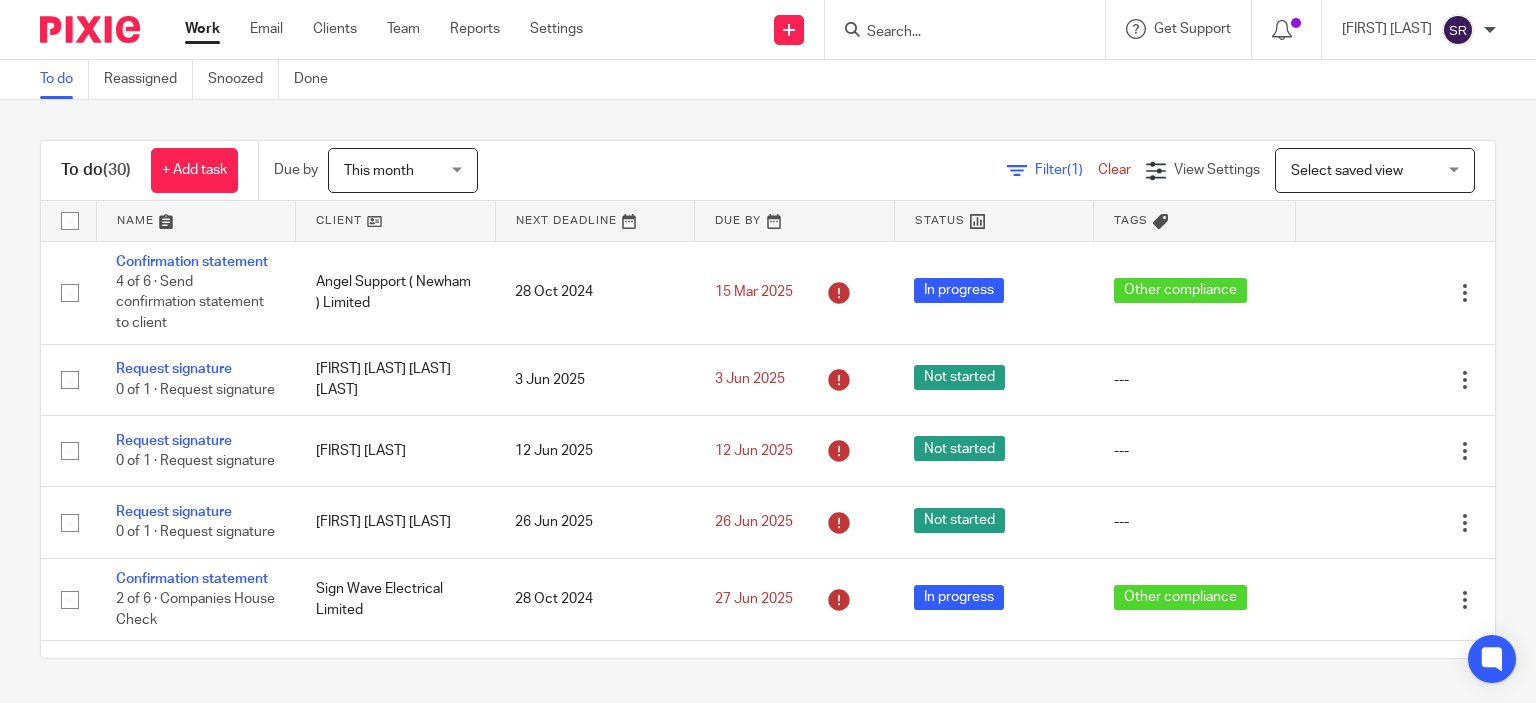 scroll, scrollTop: 0, scrollLeft: 0, axis: both 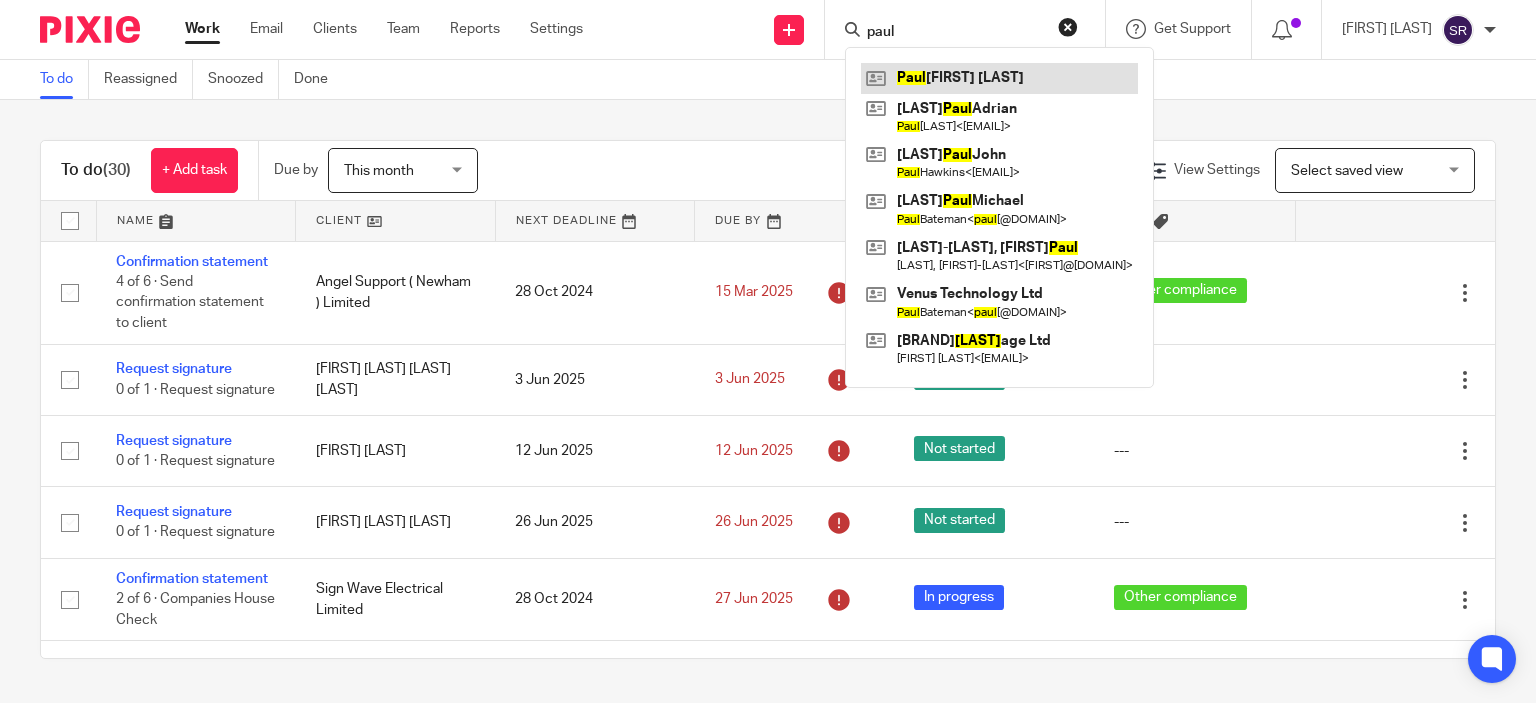 type on "paul" 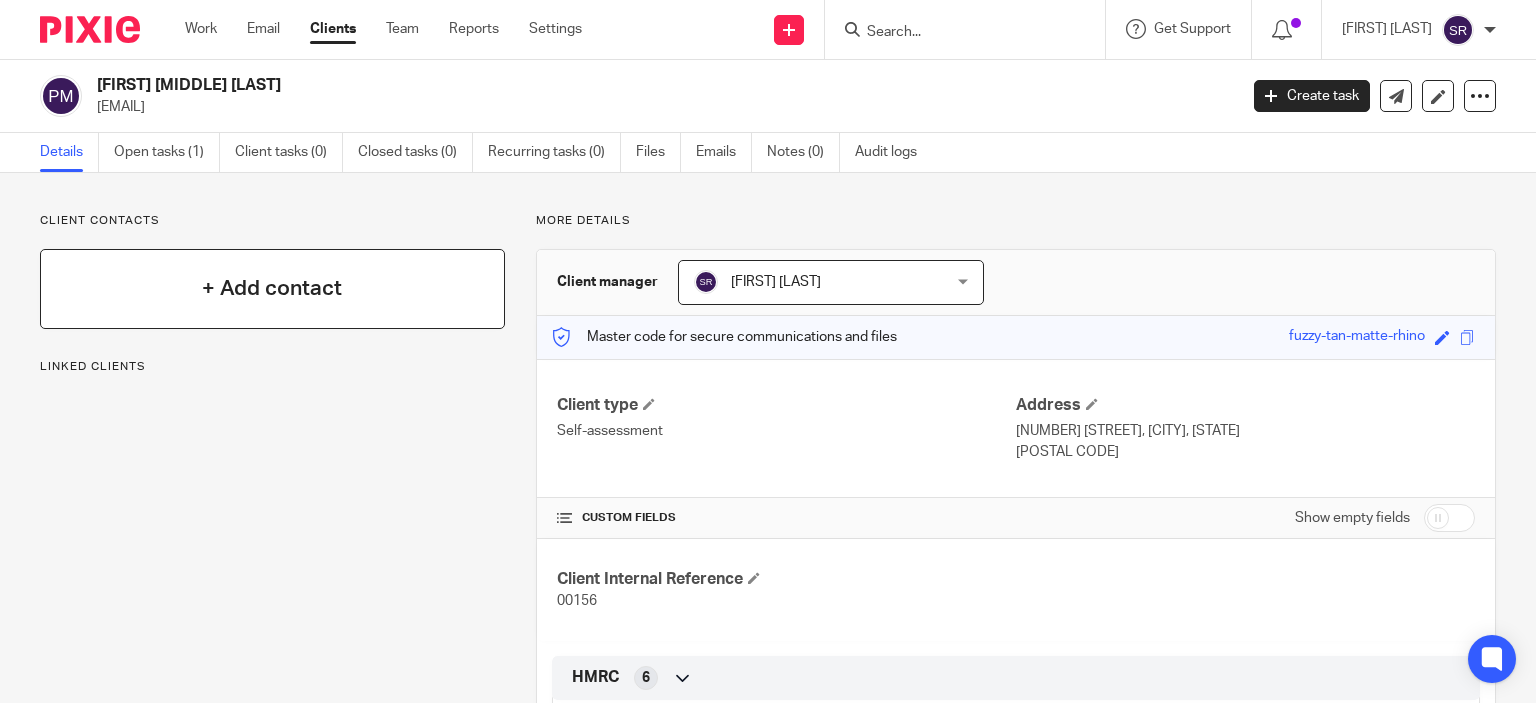 scroll, scrollTop: 0, scrollLeft: 0, axis: both 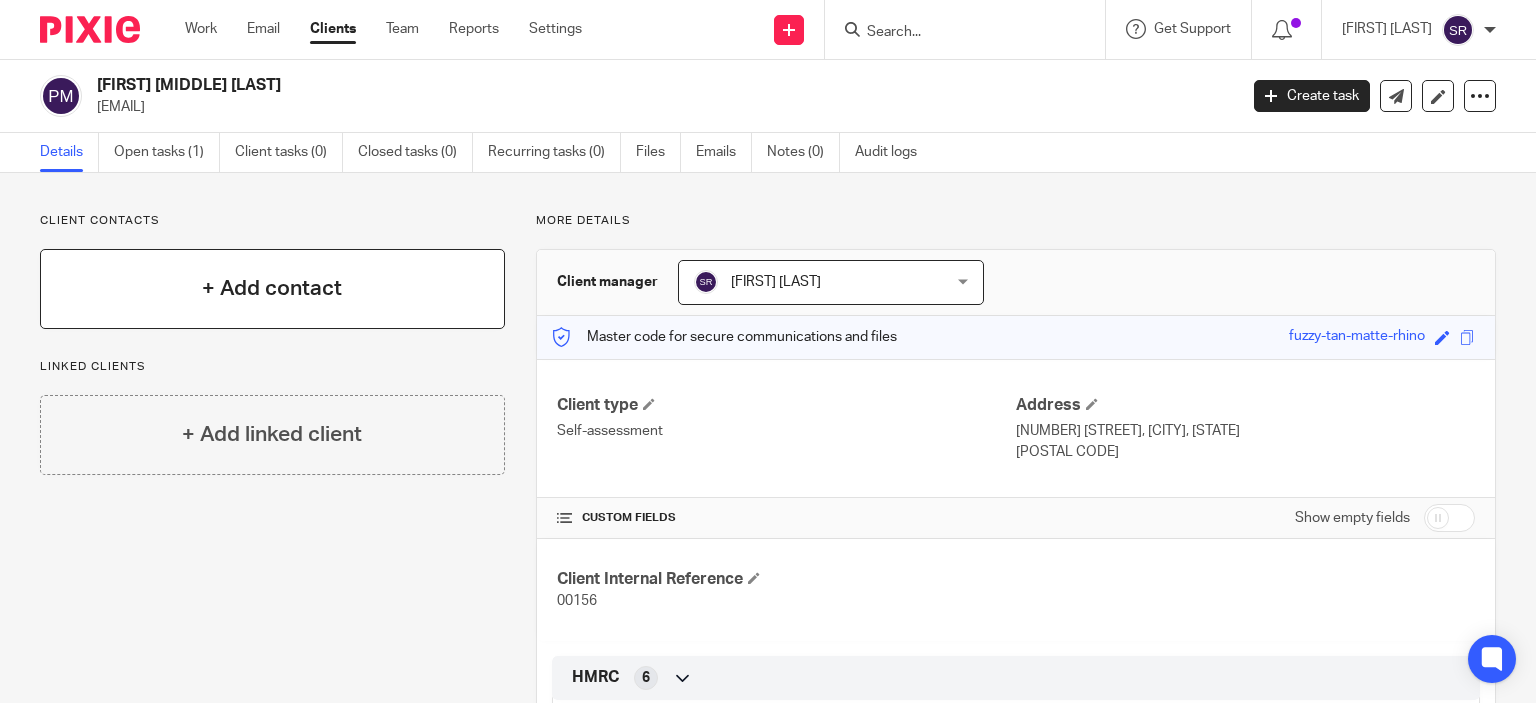 click on "+ Add contact" at bounding box center (272, 288) 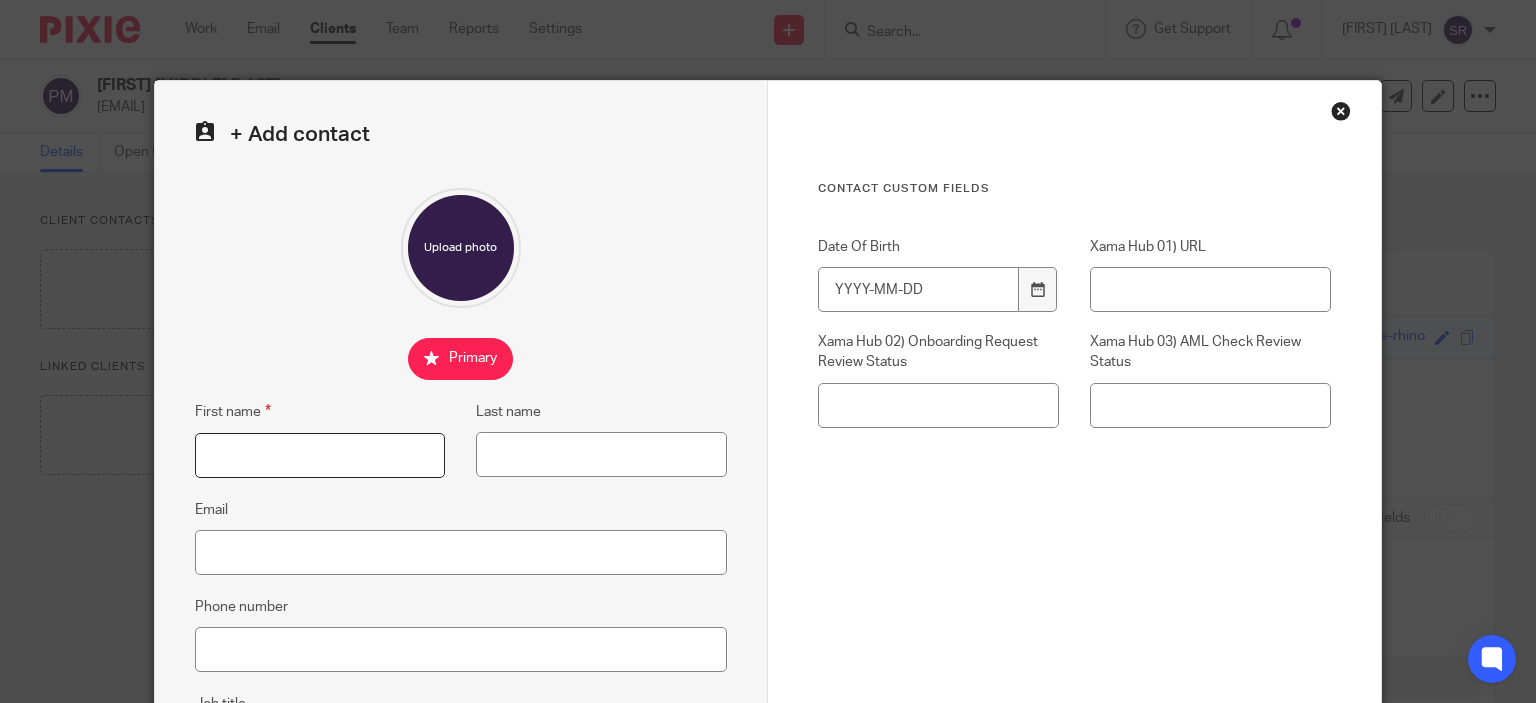 click on "First name" at bounding box center [320, 455] 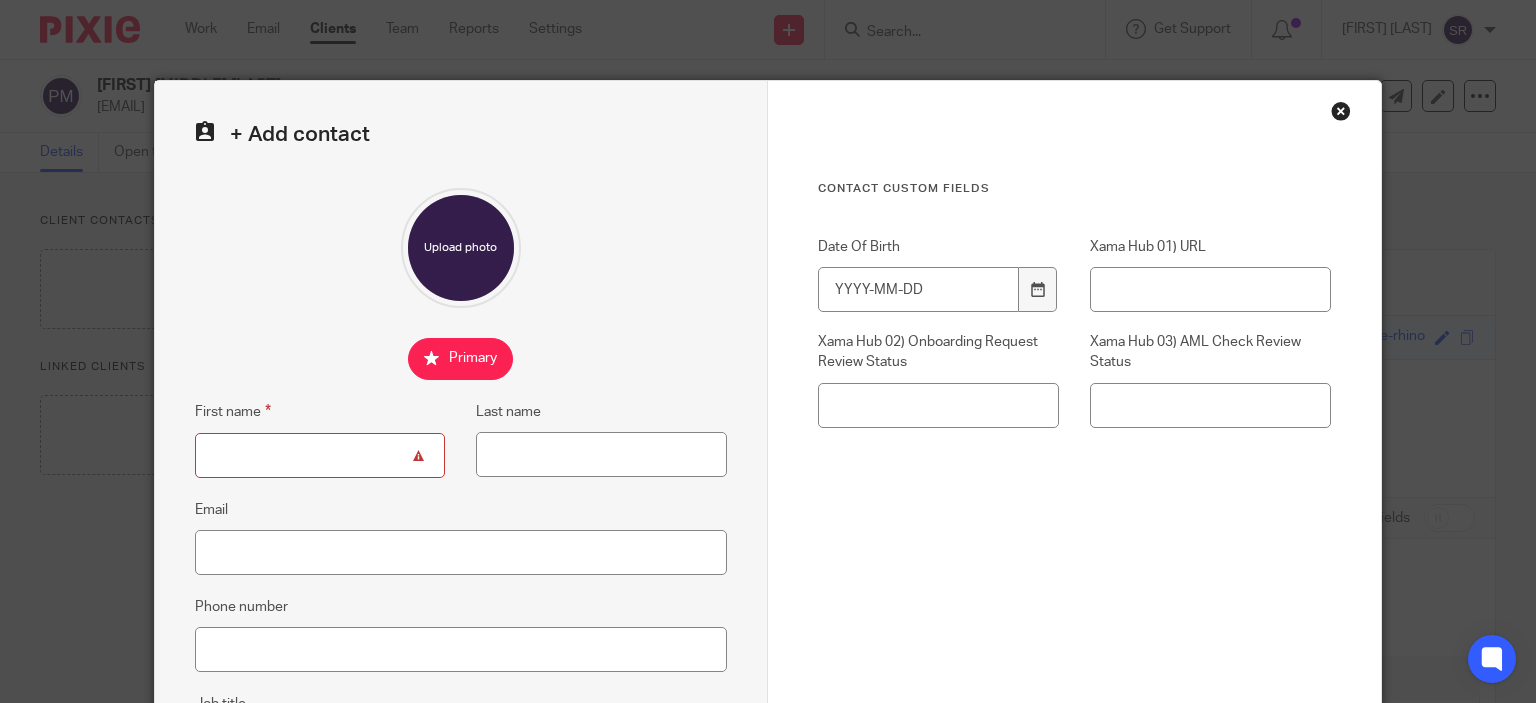 type on "p" 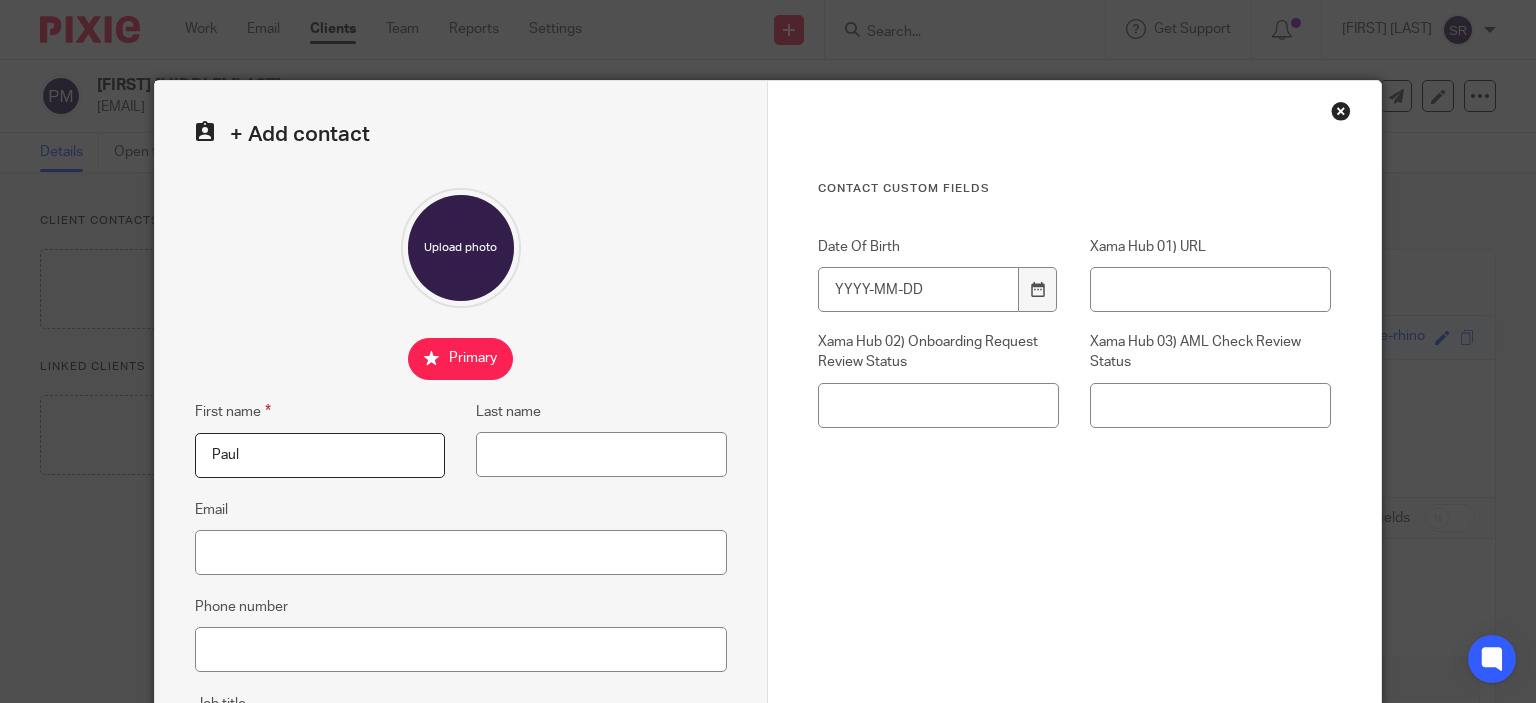 type on "Paul" 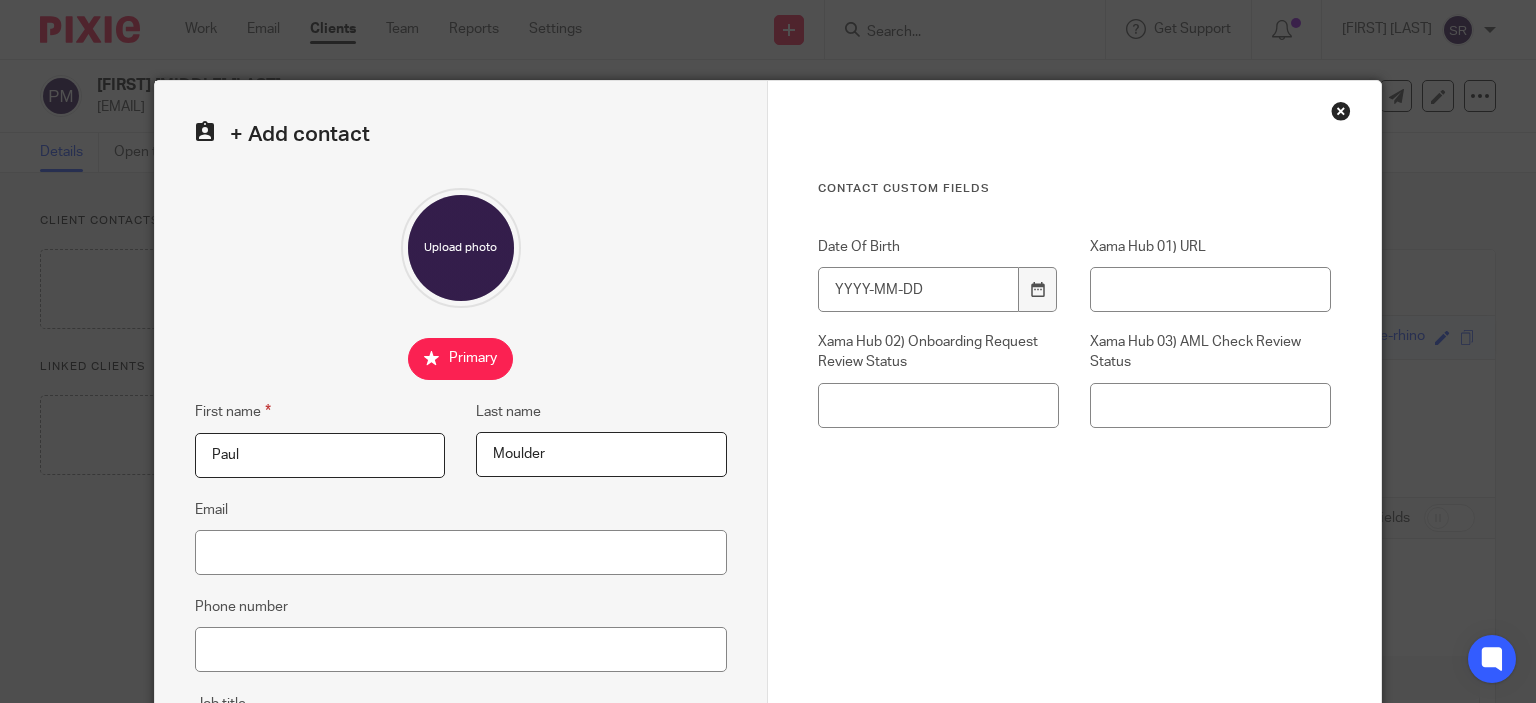 type on "Moulder" 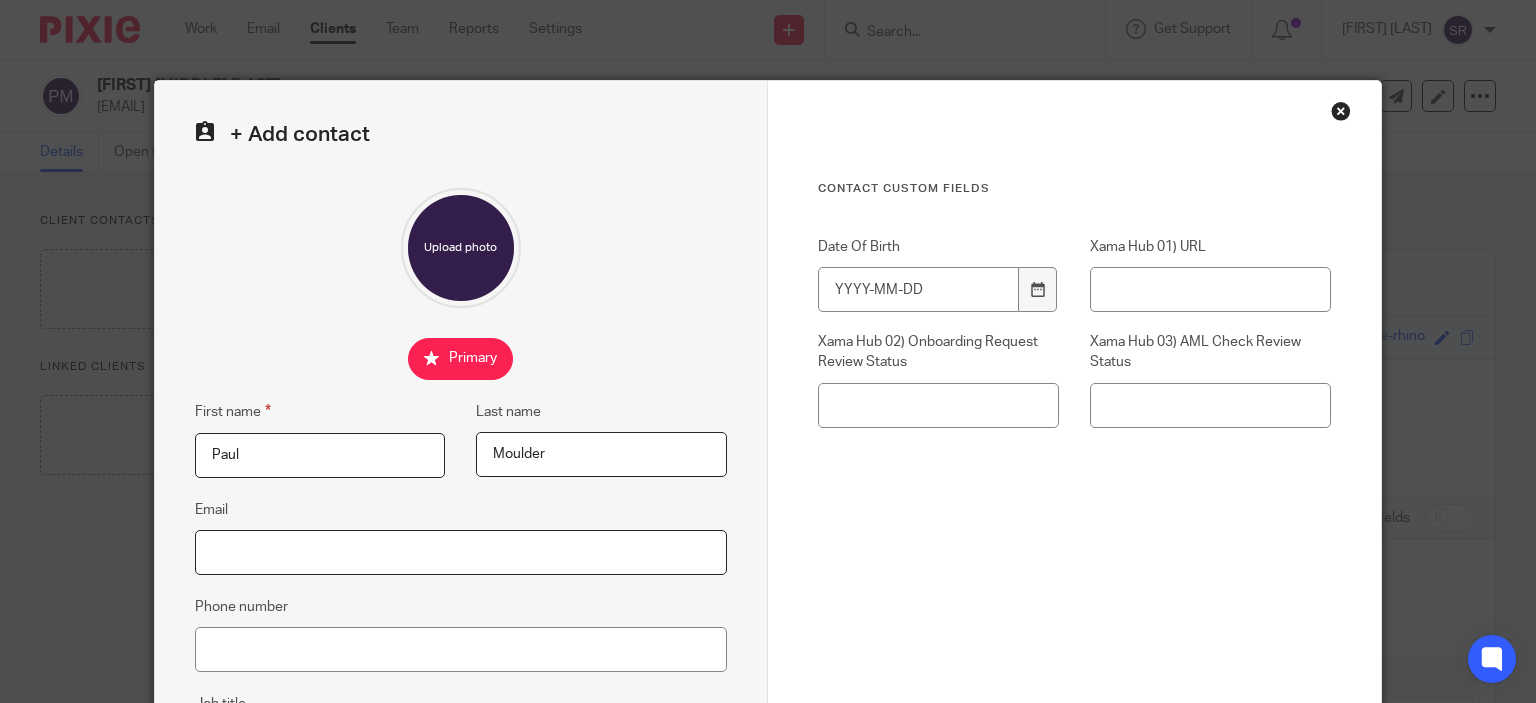 click on "Email" at bounding box center (461, 552) 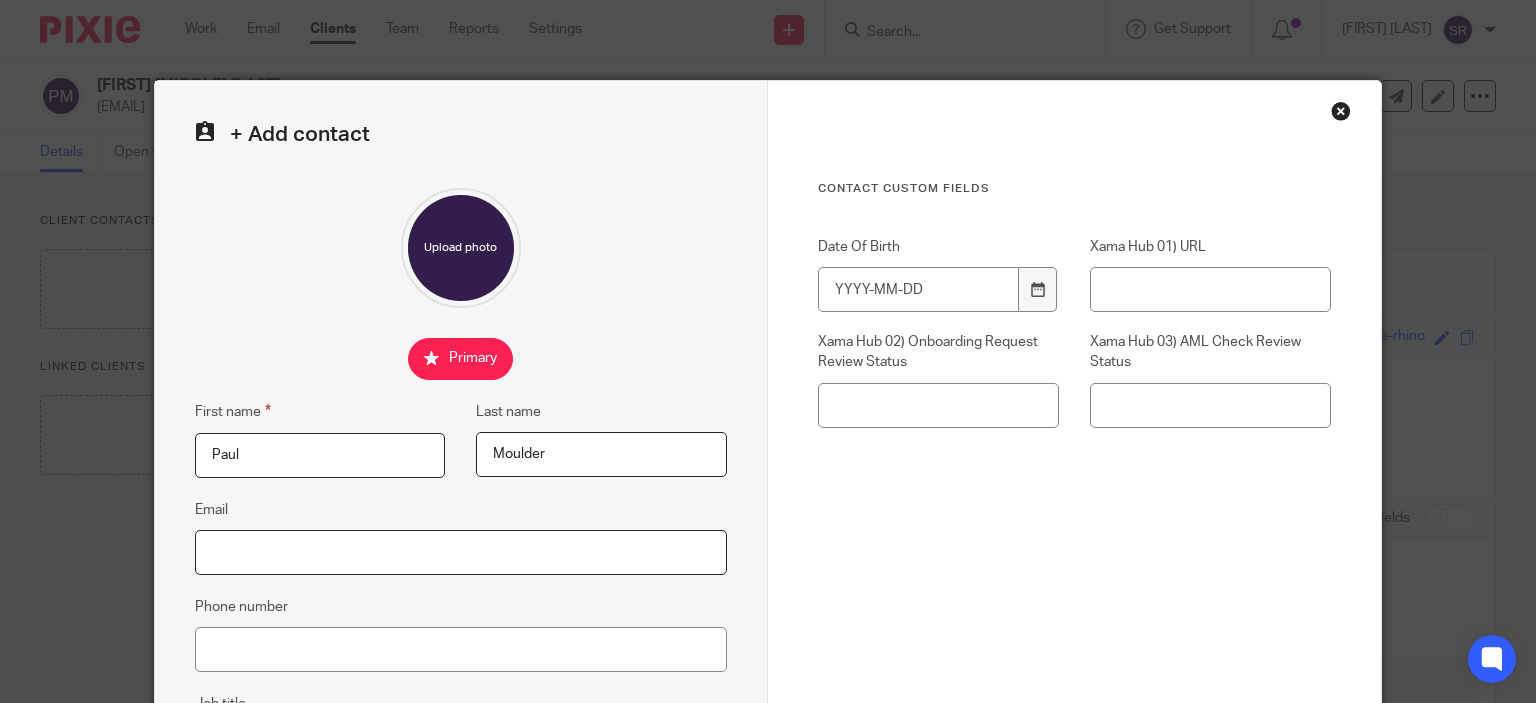 click on "Email" at bounding box center (461, 552) 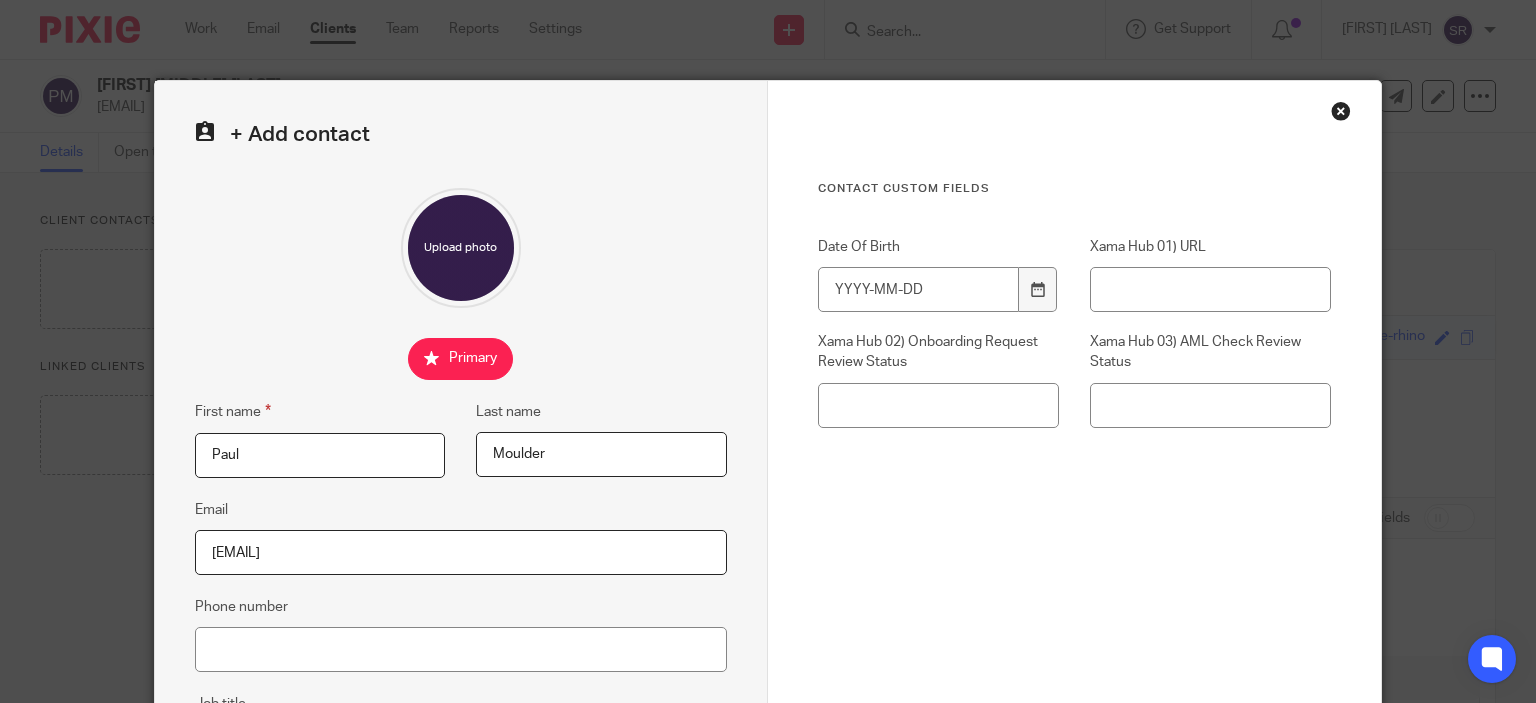 scroll, scrollTop: 400, scrollLeft: 0, axis: vertical 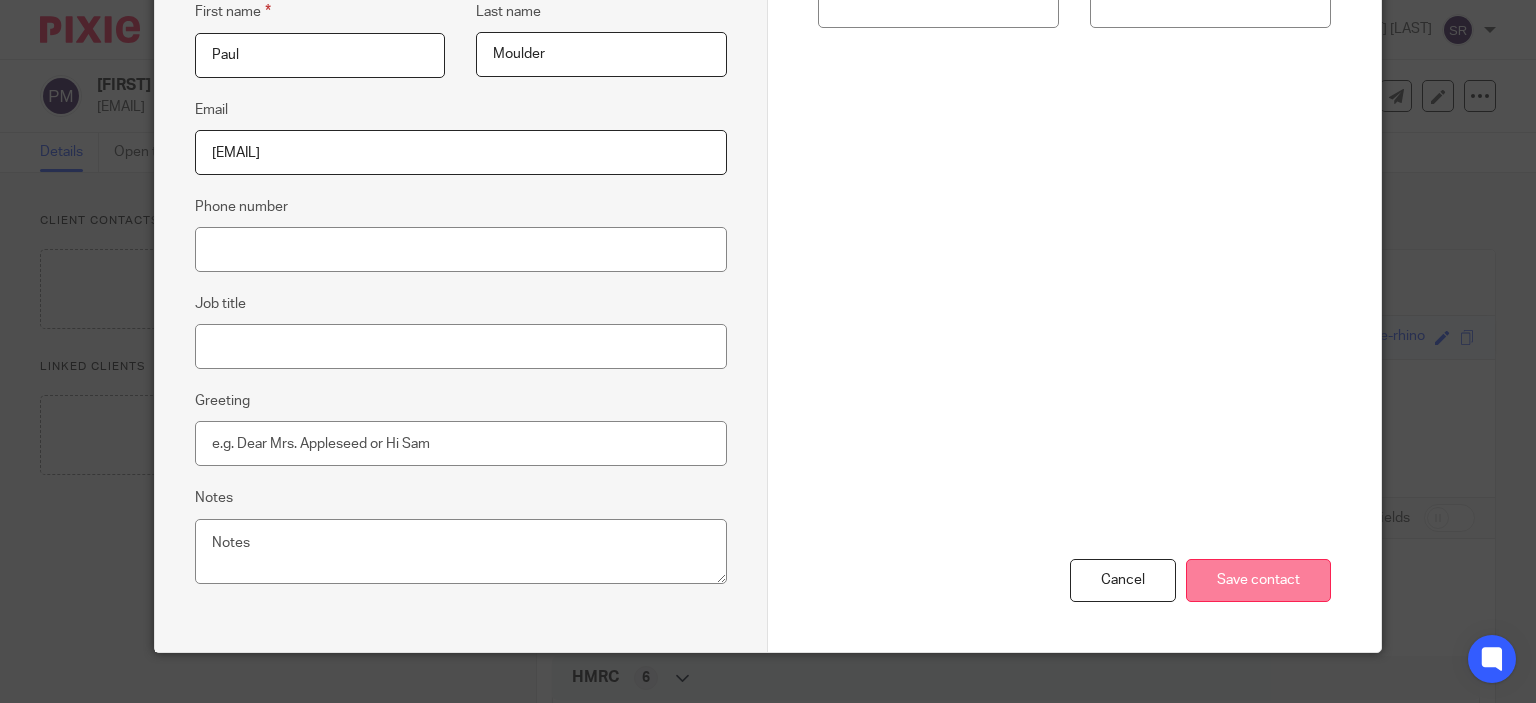 type on "paul.moulder@outlook.com" 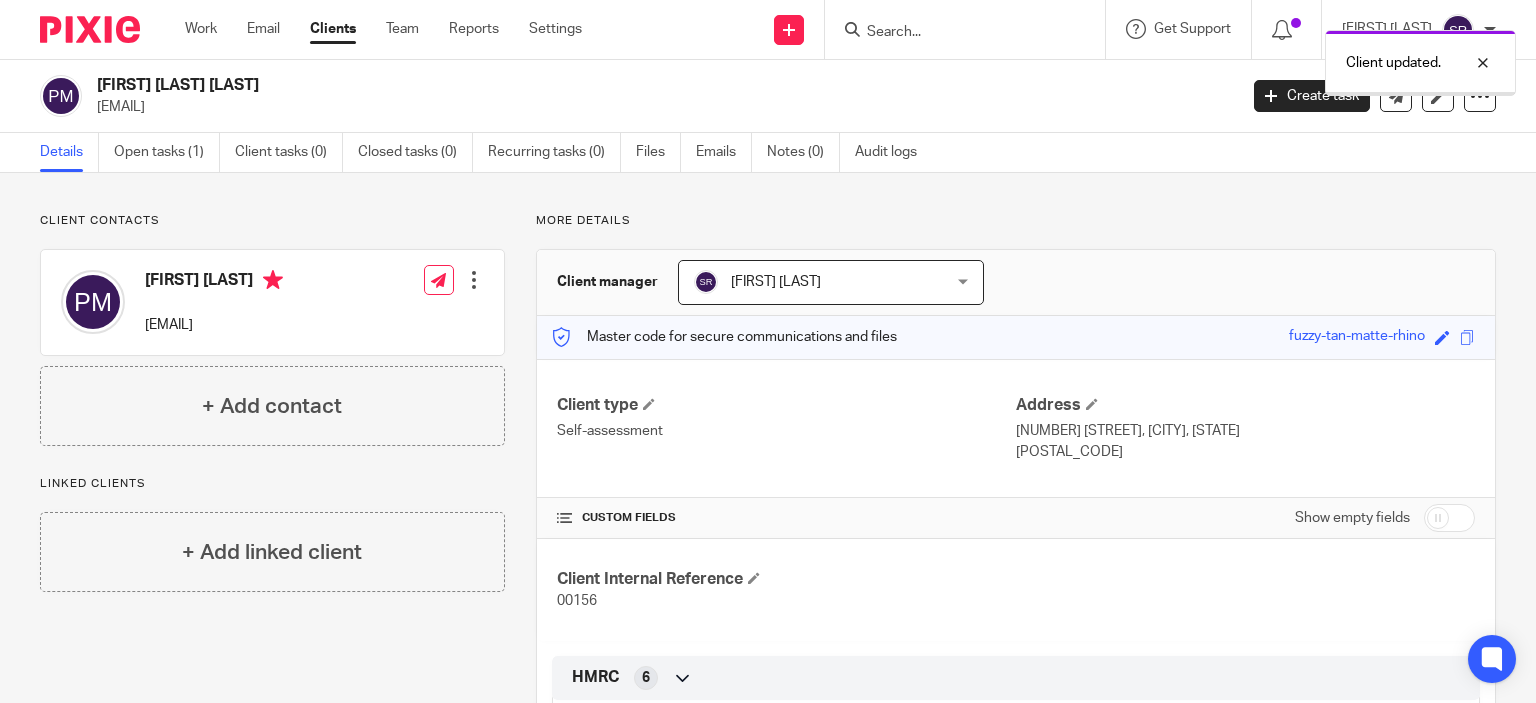 scroll, scrollTop: 0, scrollLeft: 0, axis: both 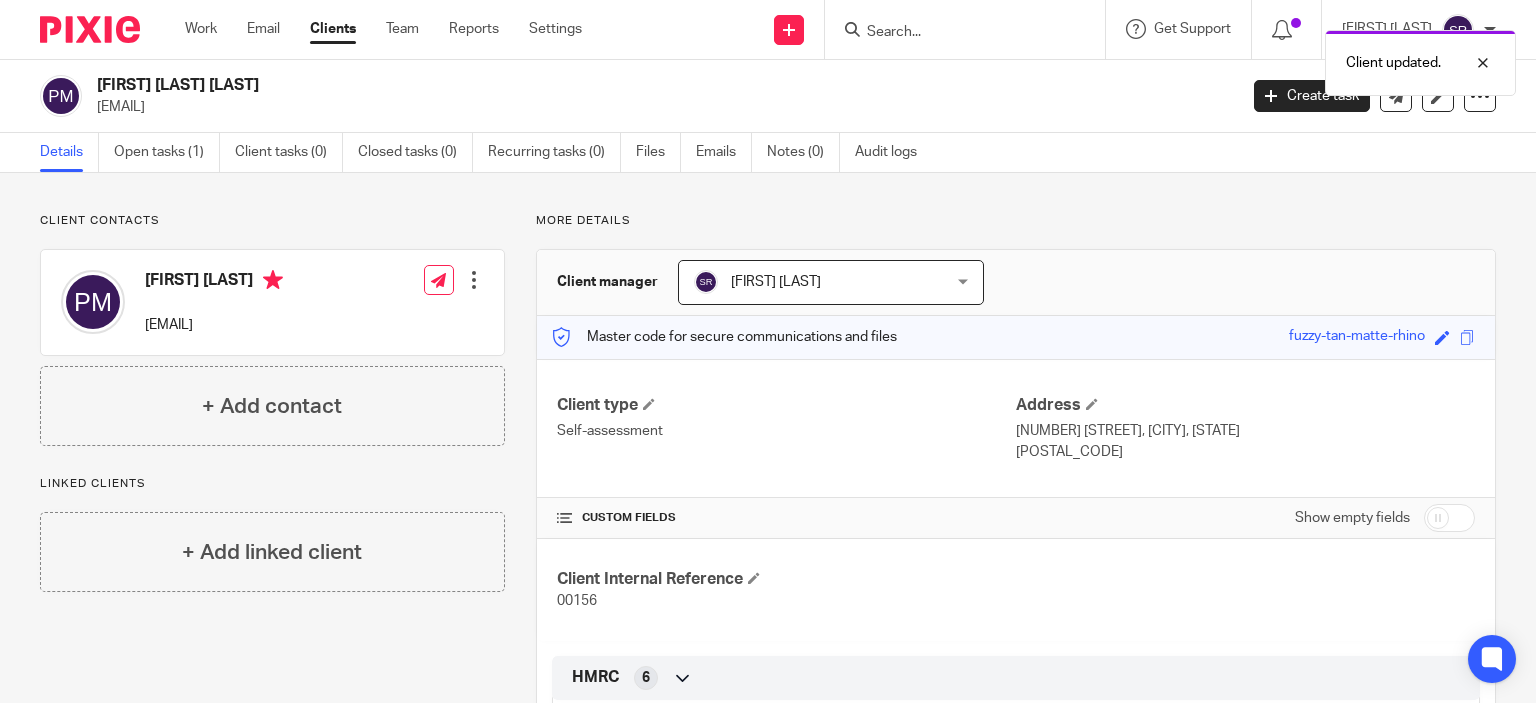 click on "Client updated." at bounding box center (1142, 58) 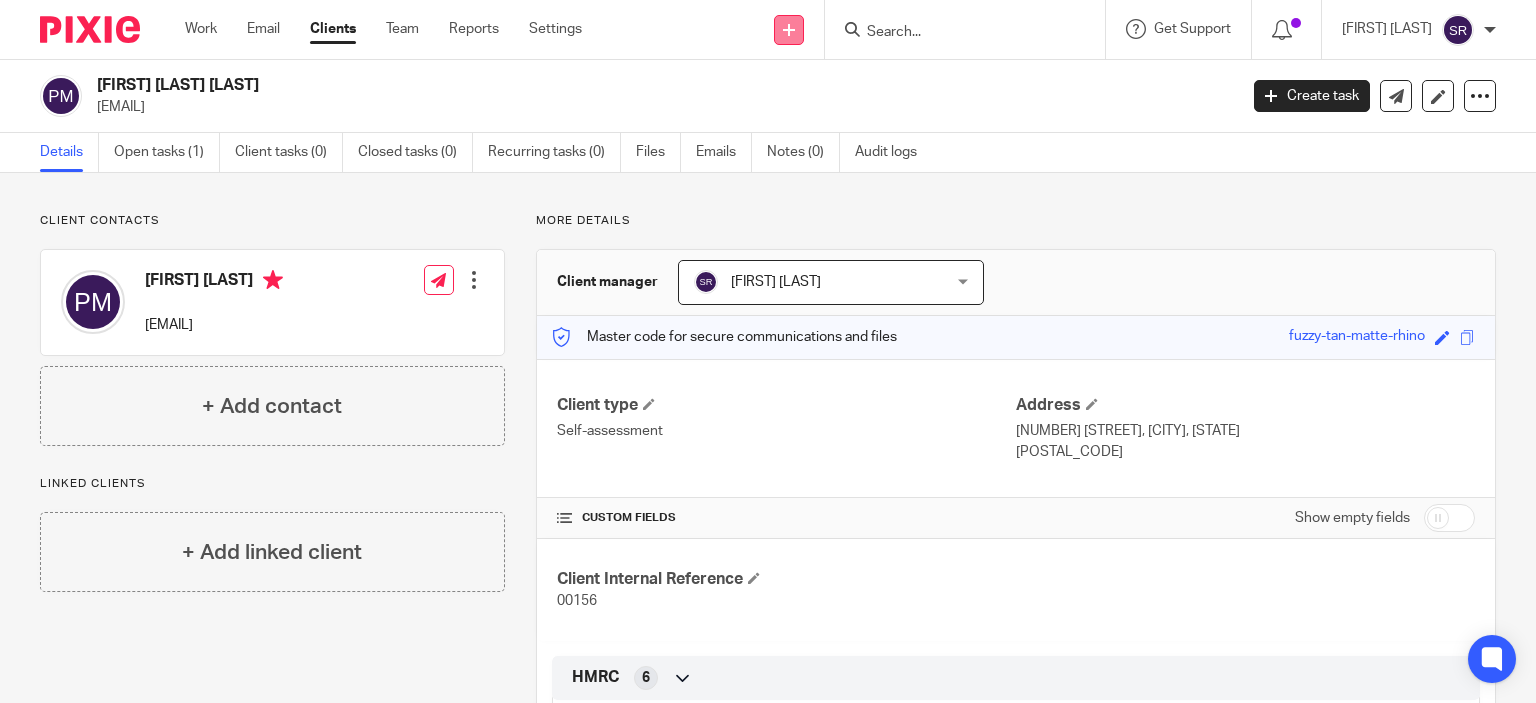 click at bounding box center (789, 30) 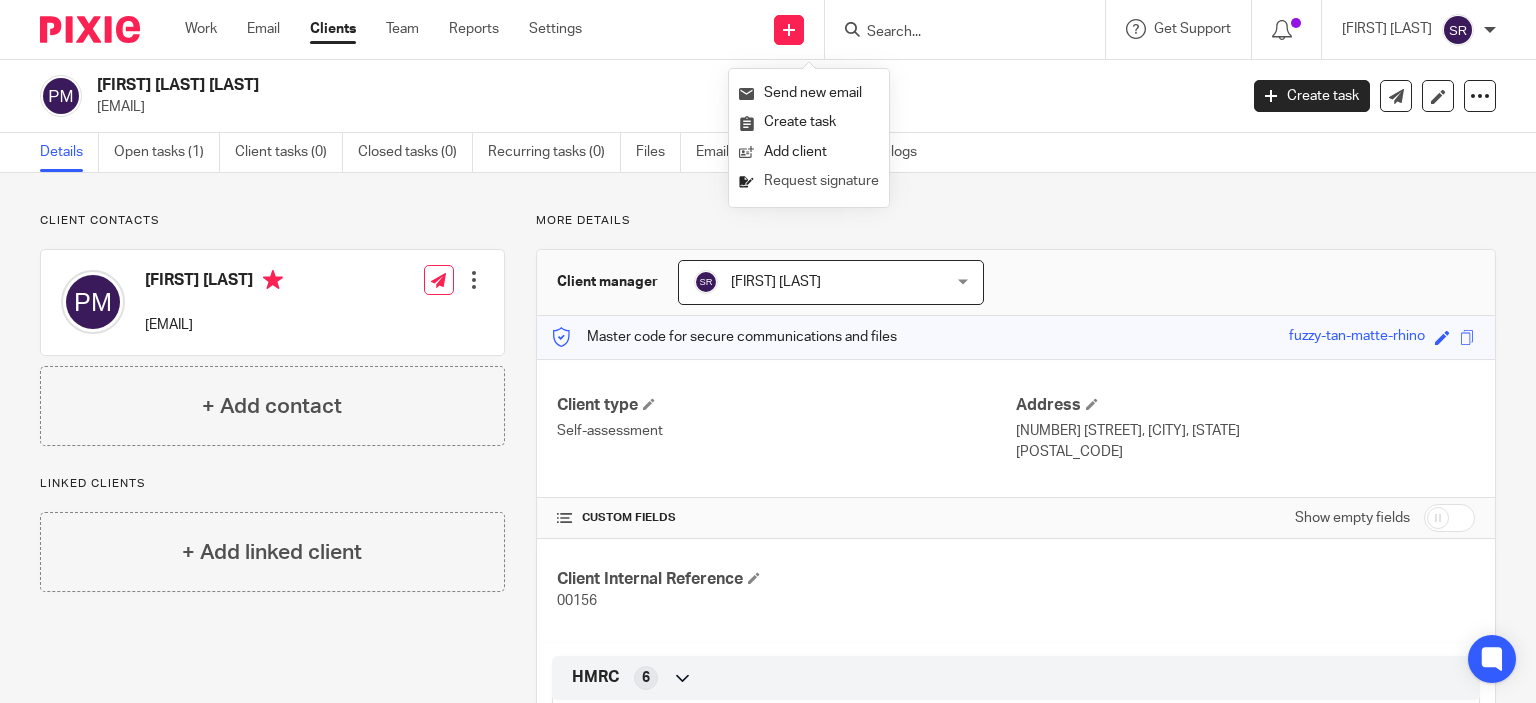 click on "Request signature" at bounding box center (809, 181) 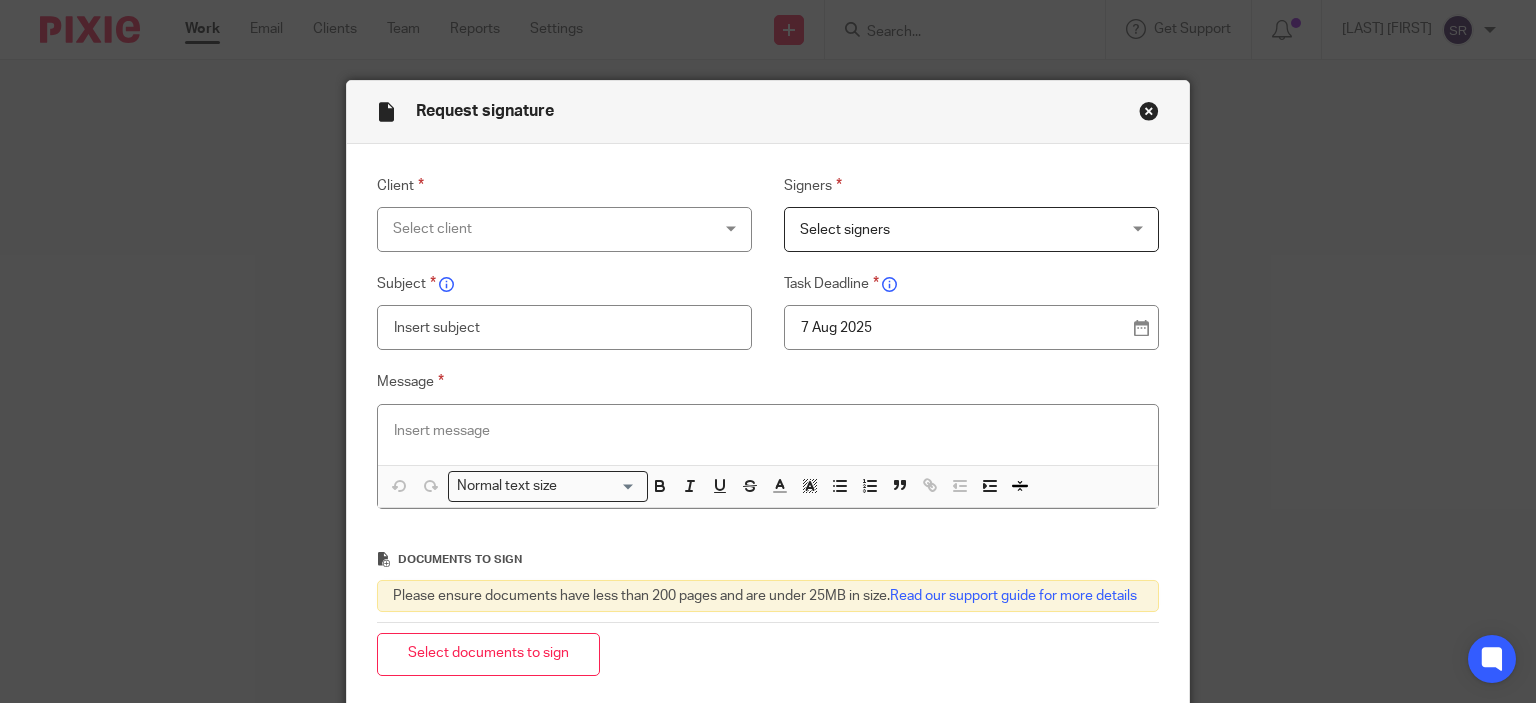 scroll, scrollTop: 0, scrollLeft: 0, axis: both 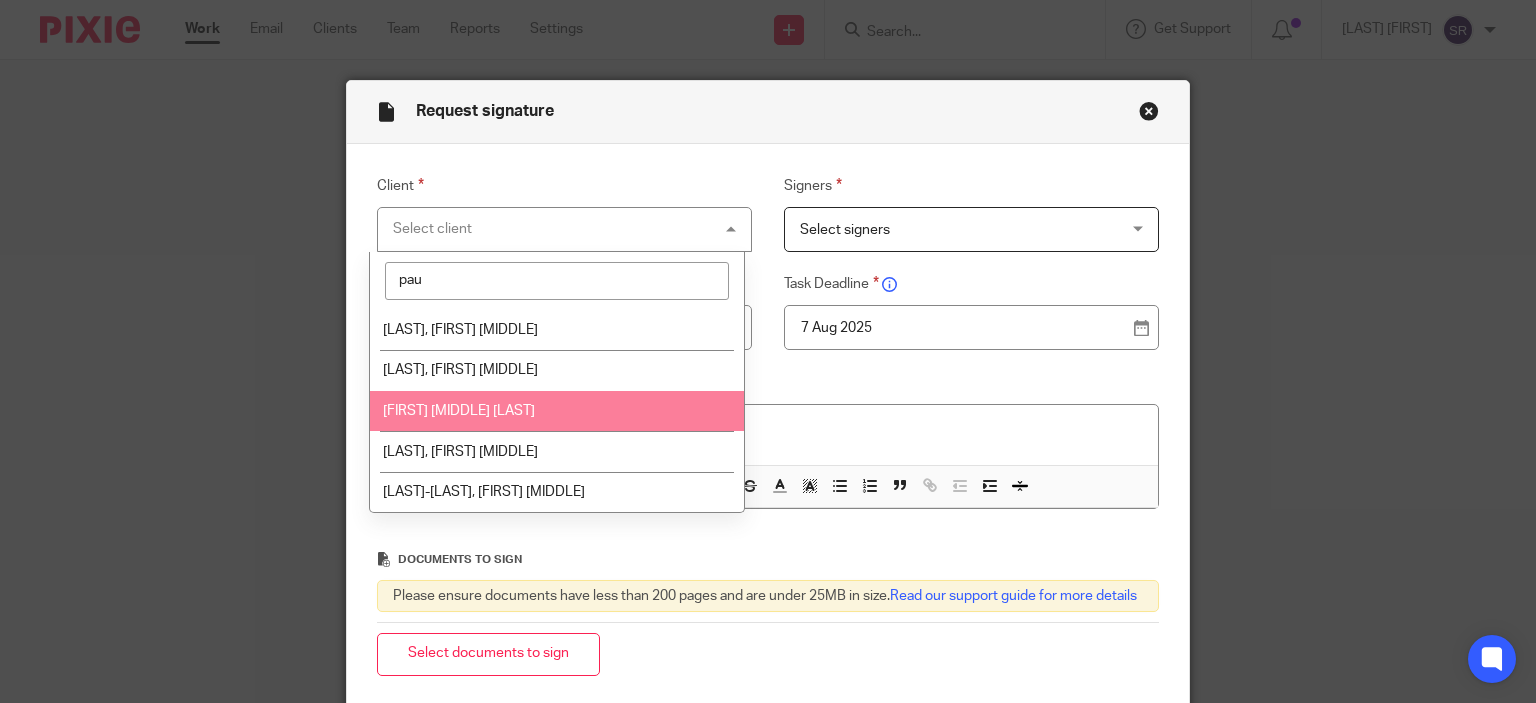 type on "pau" 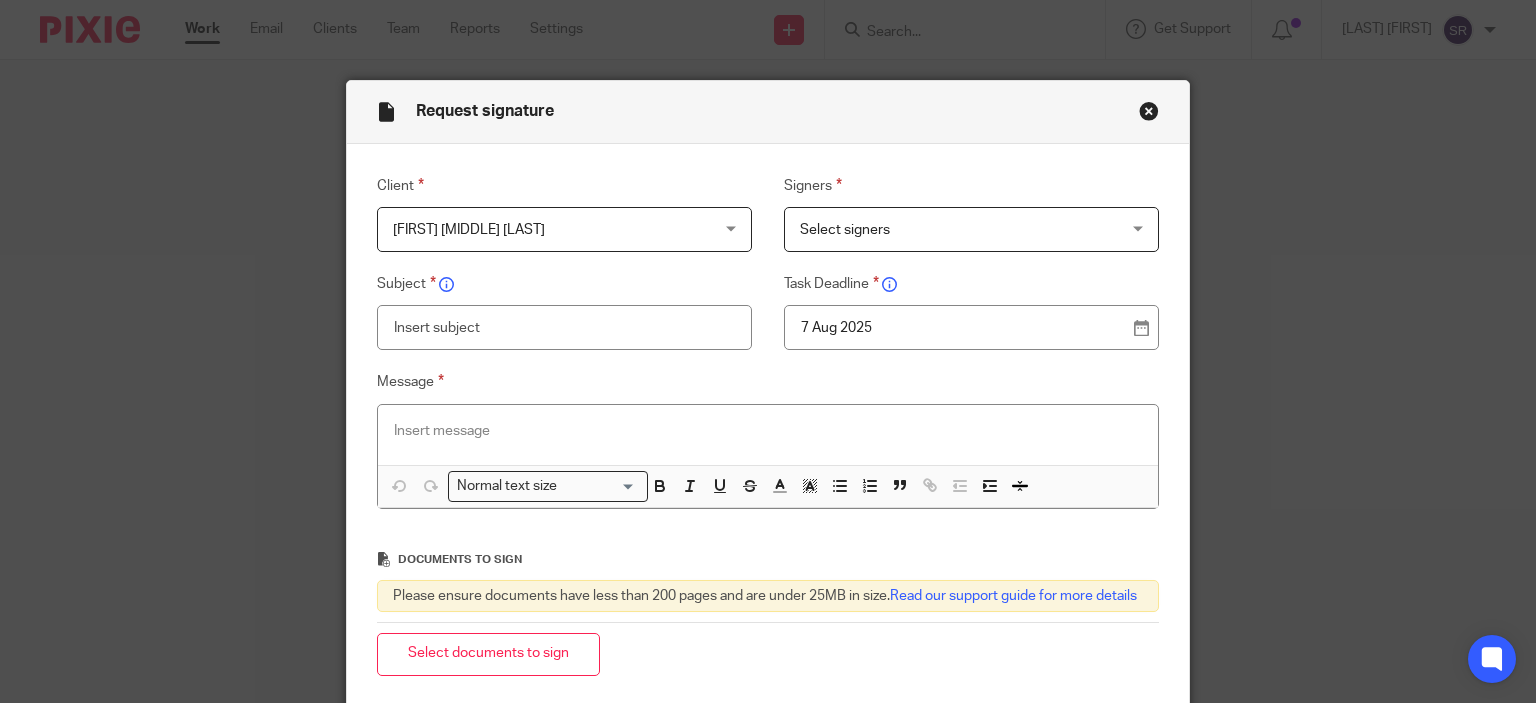 click on "Select signers" at bounding box center (943, 229) 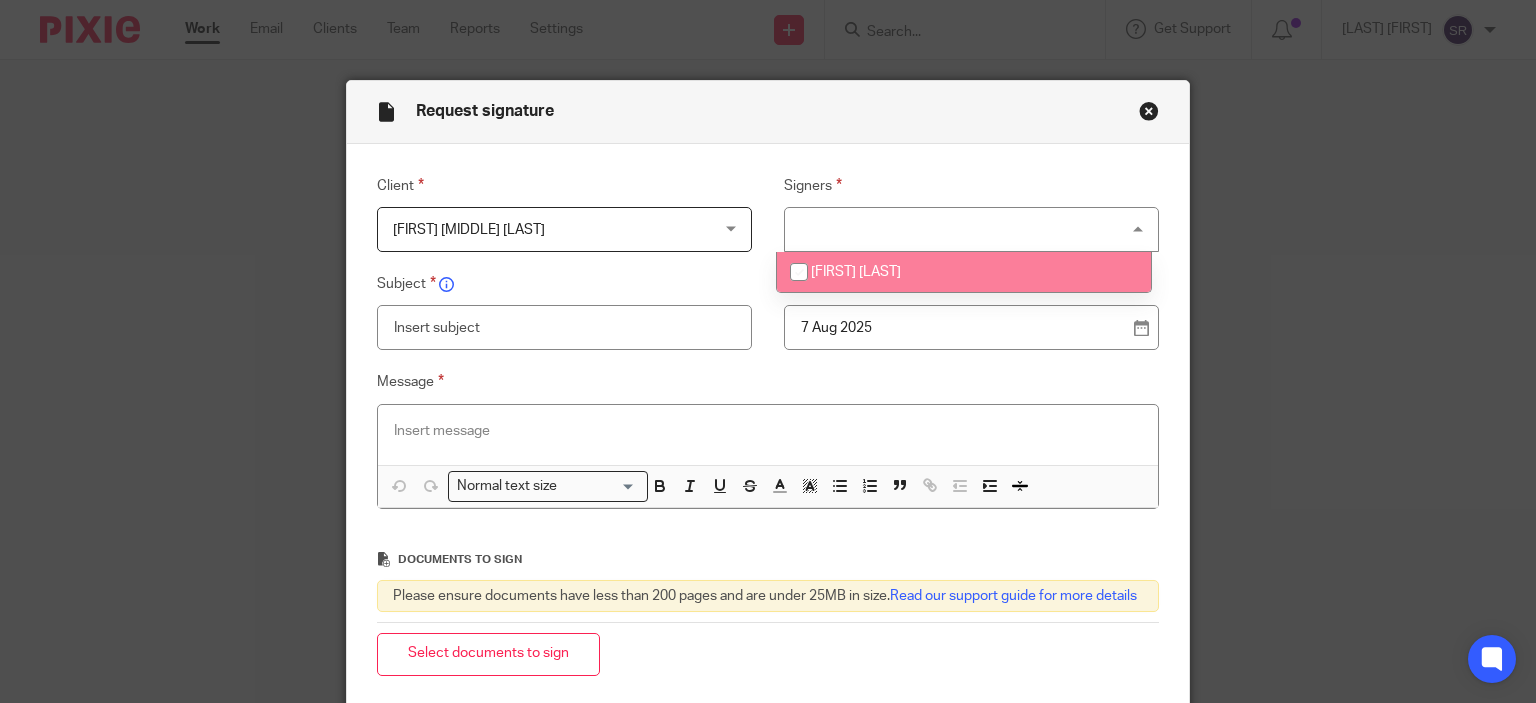 click on "[FIRST] [LAST]" at bounding box center [964, 272] 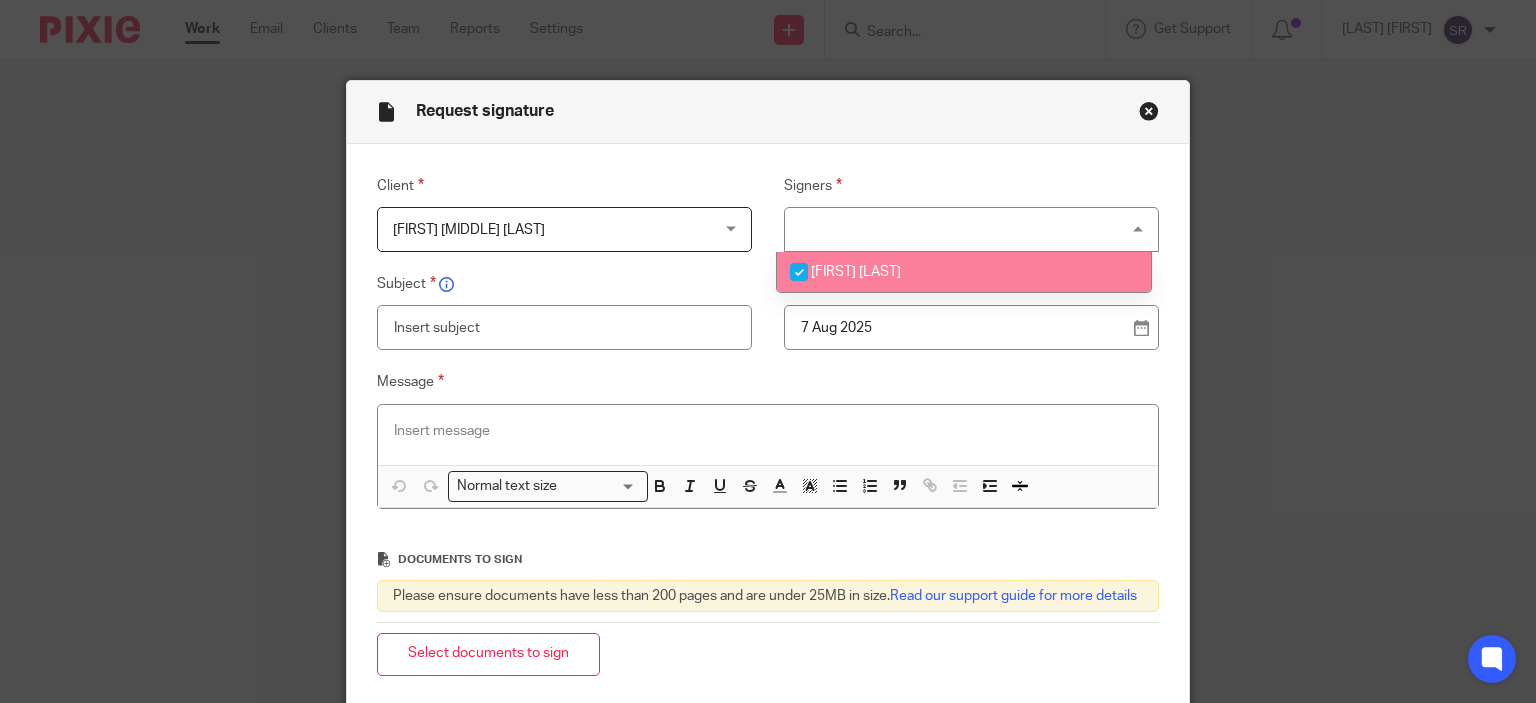 checkbox on "true" 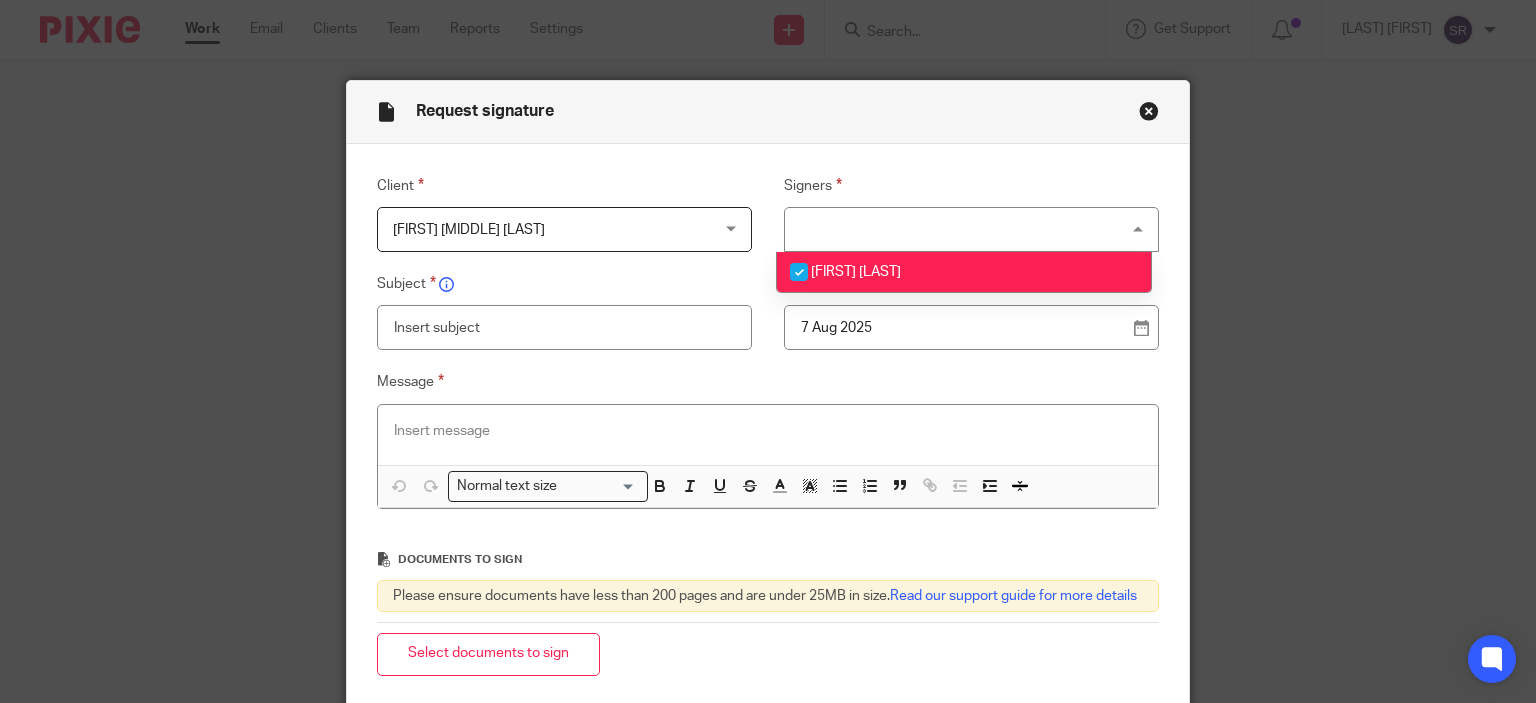 click at bounding box center (565, 327) 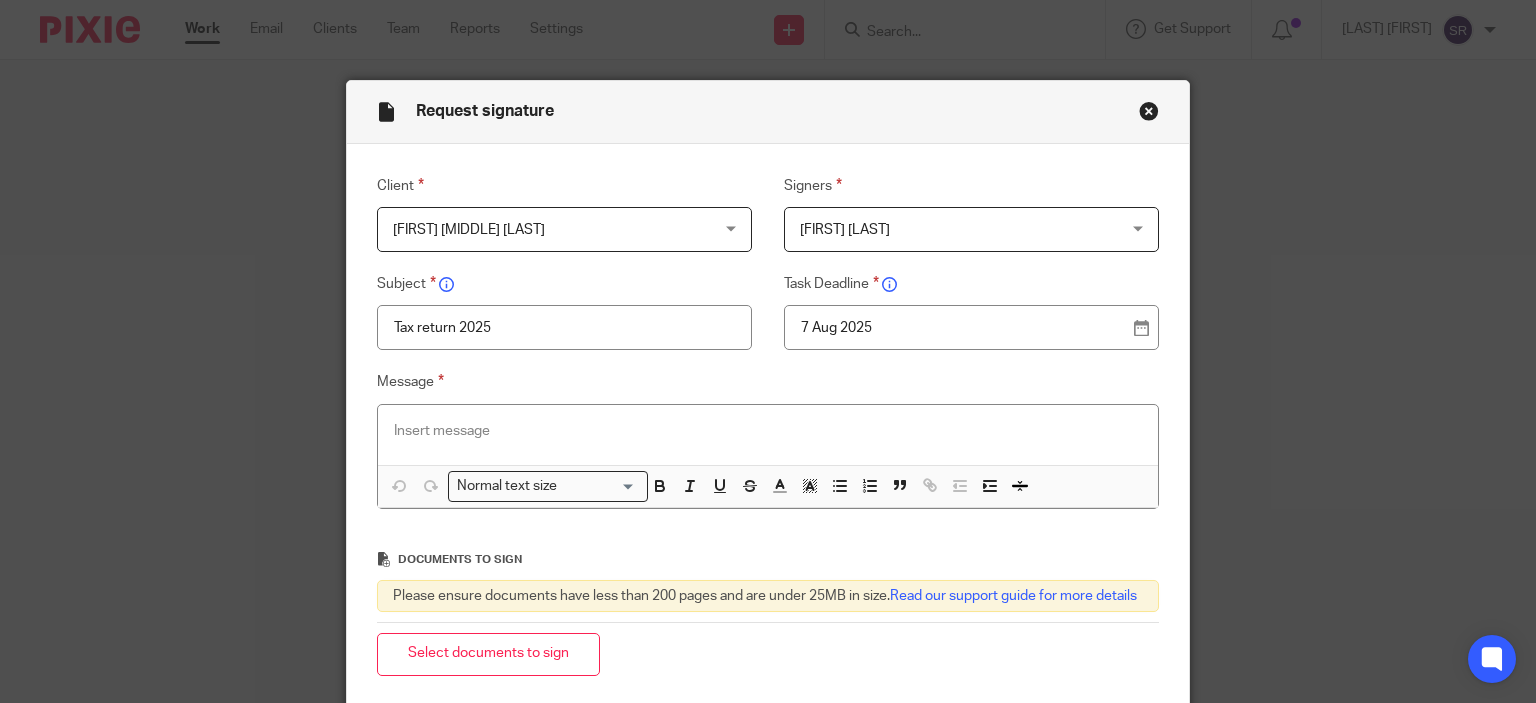 type on "Tax return 2025" 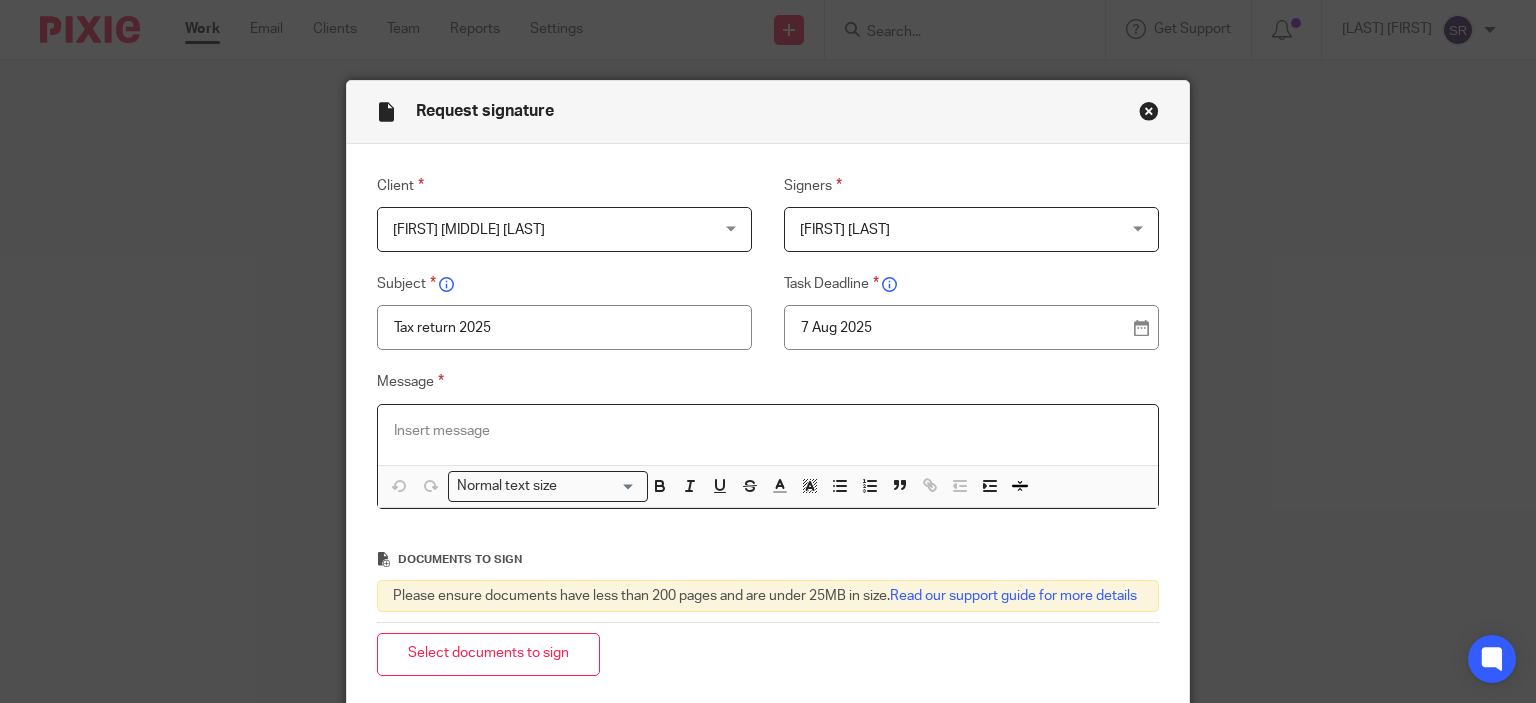 type 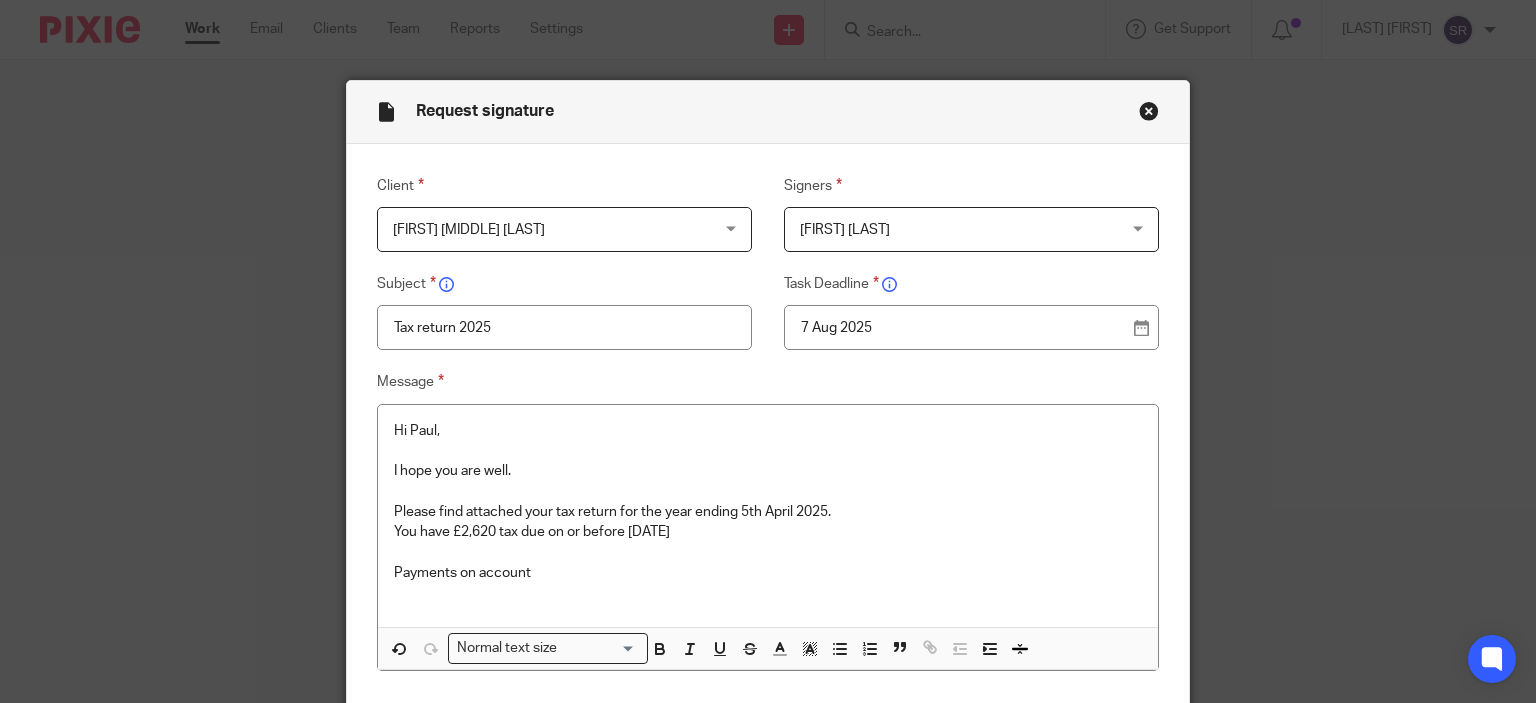 click on "Payments on account" at bounding box center [768, 573] 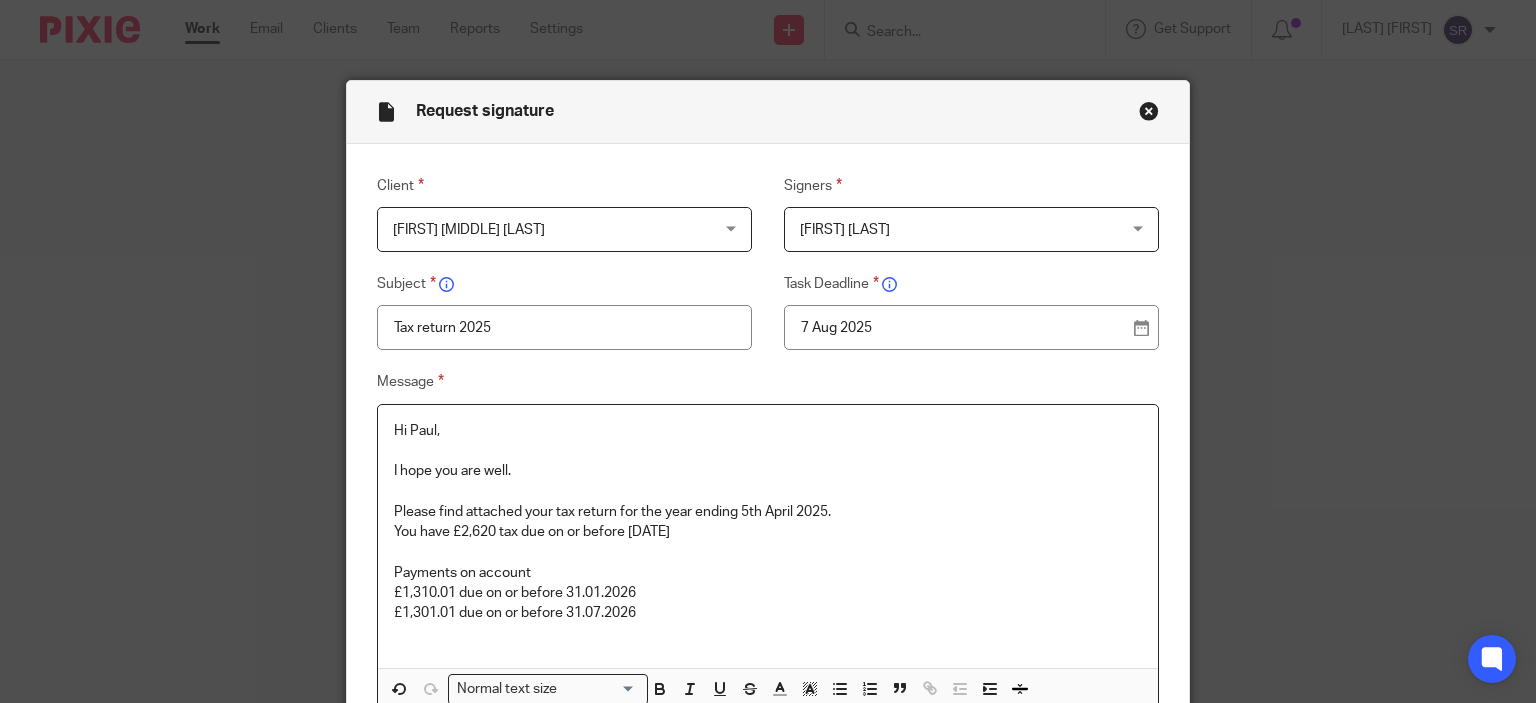 click on "You have £2,620 tax due on or before 31.01.2026" at bounding box center [768, 532] 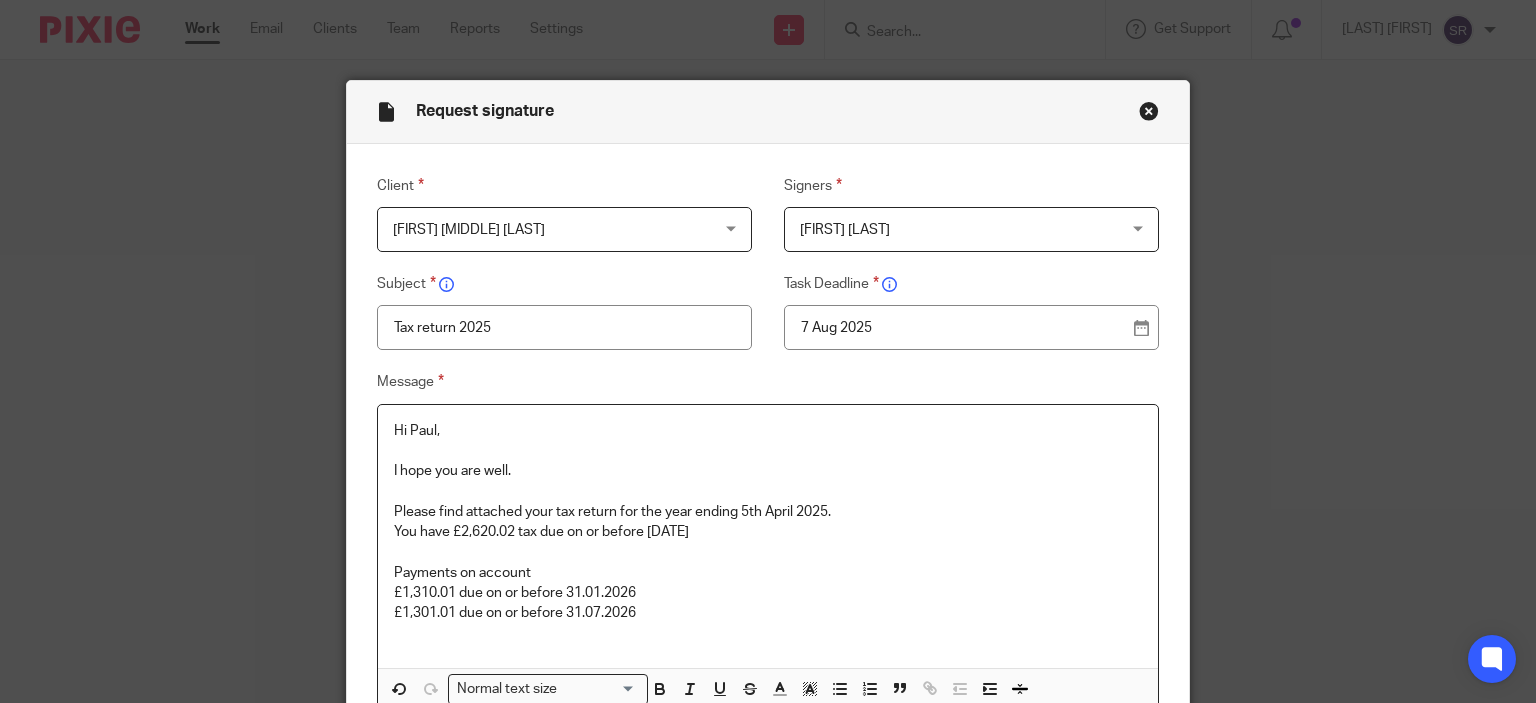 click on "£1,301.01 due on or before 31.07.2026" at bounding box center [768, 613] 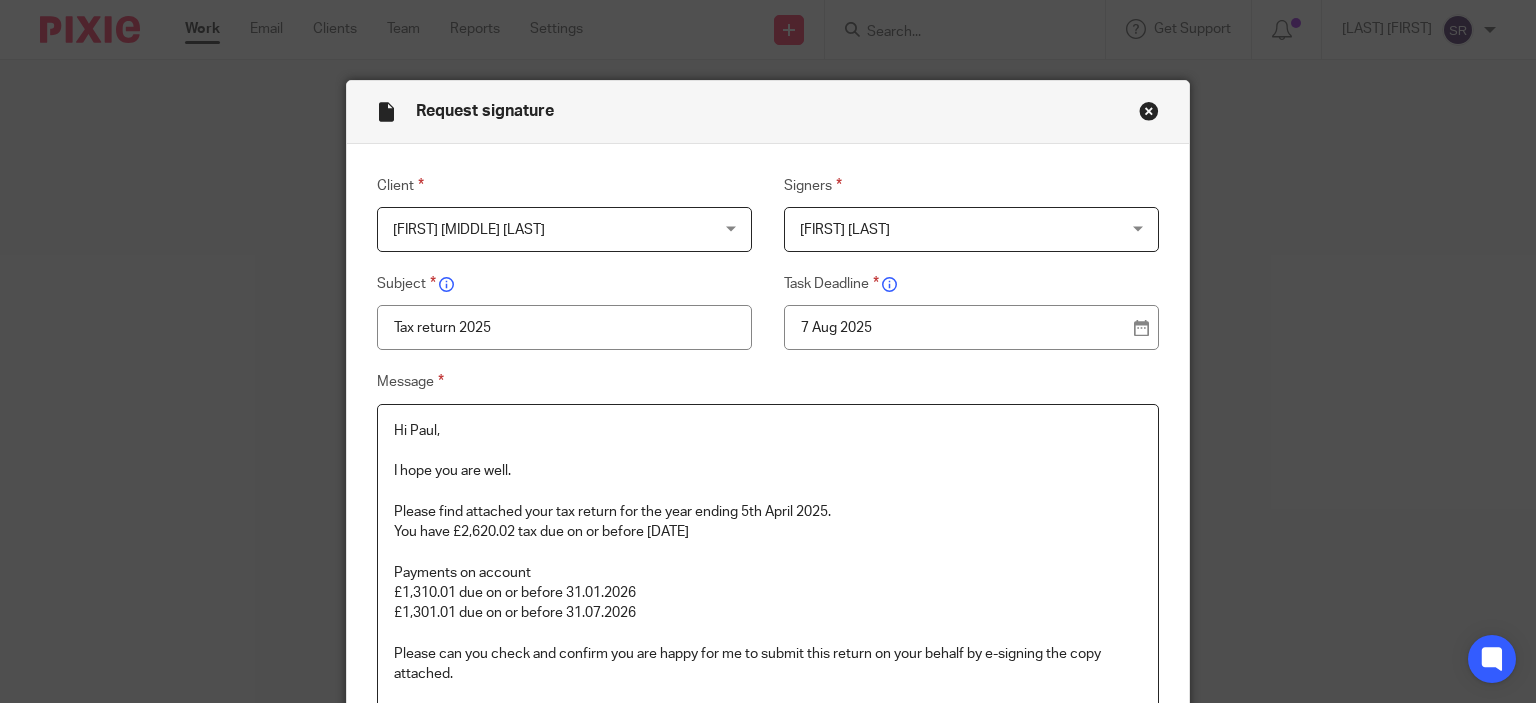 scroll, scrollTop: 400, scrollLeft: 0, axis: vertical 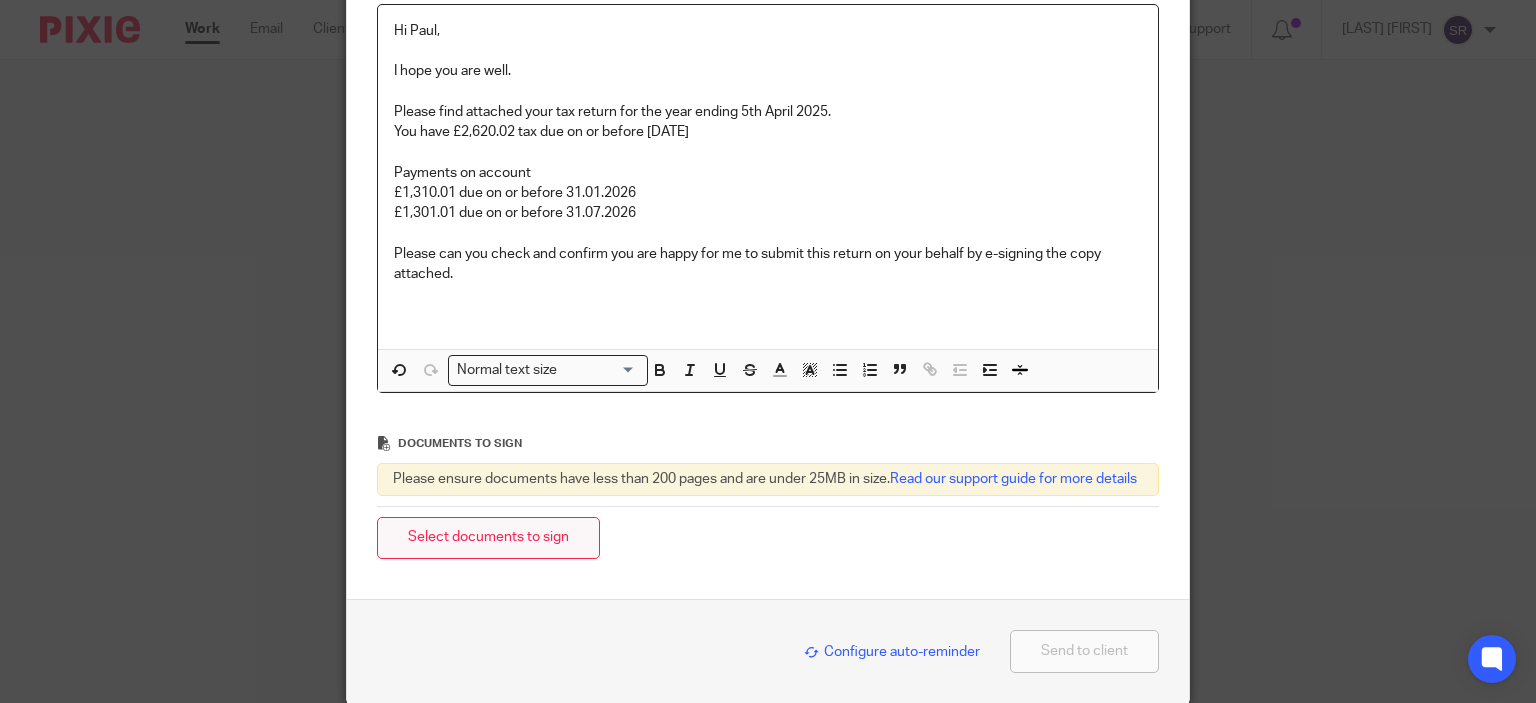 click on "Select documents to sign" at bounding box center (488, 538) 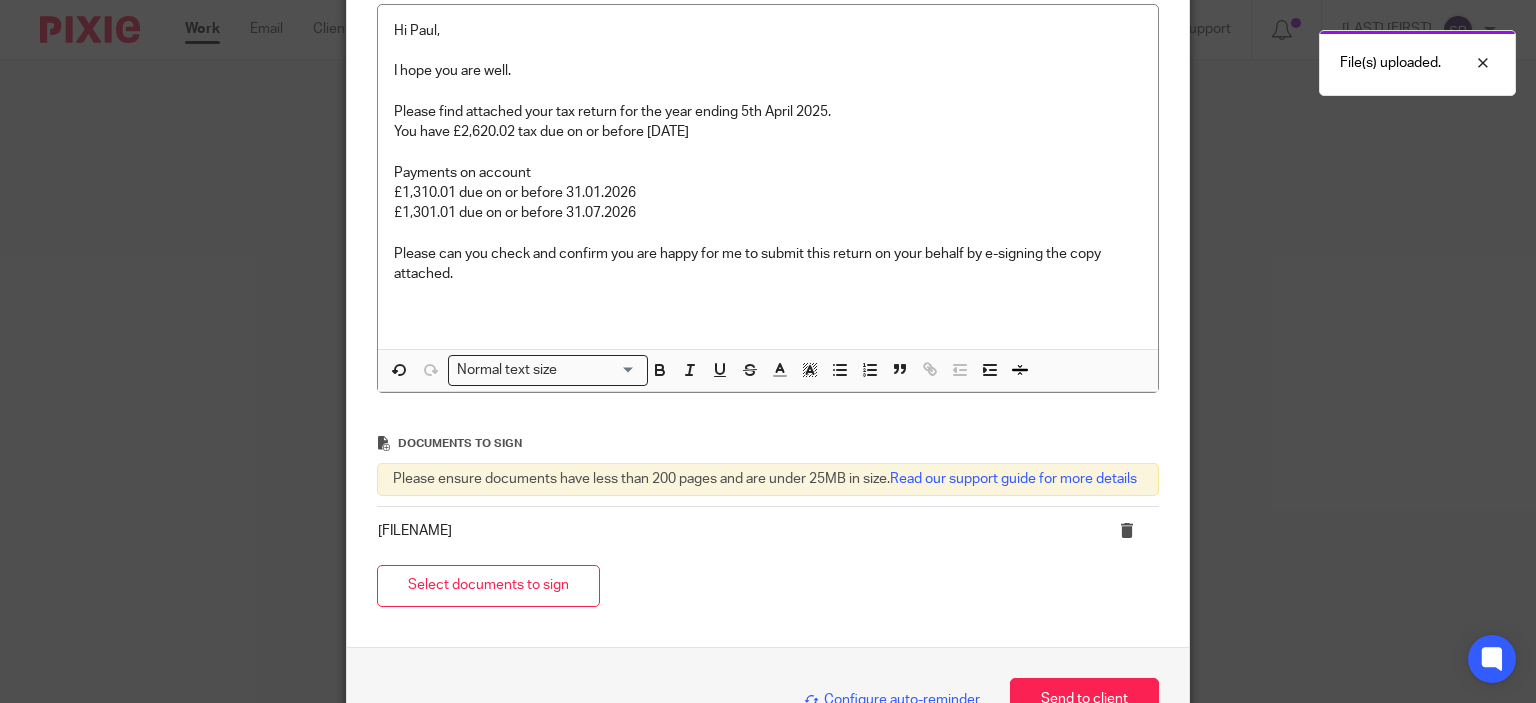 scroll, scrollTop: 546, scrollLeft: 0, axis: vertical 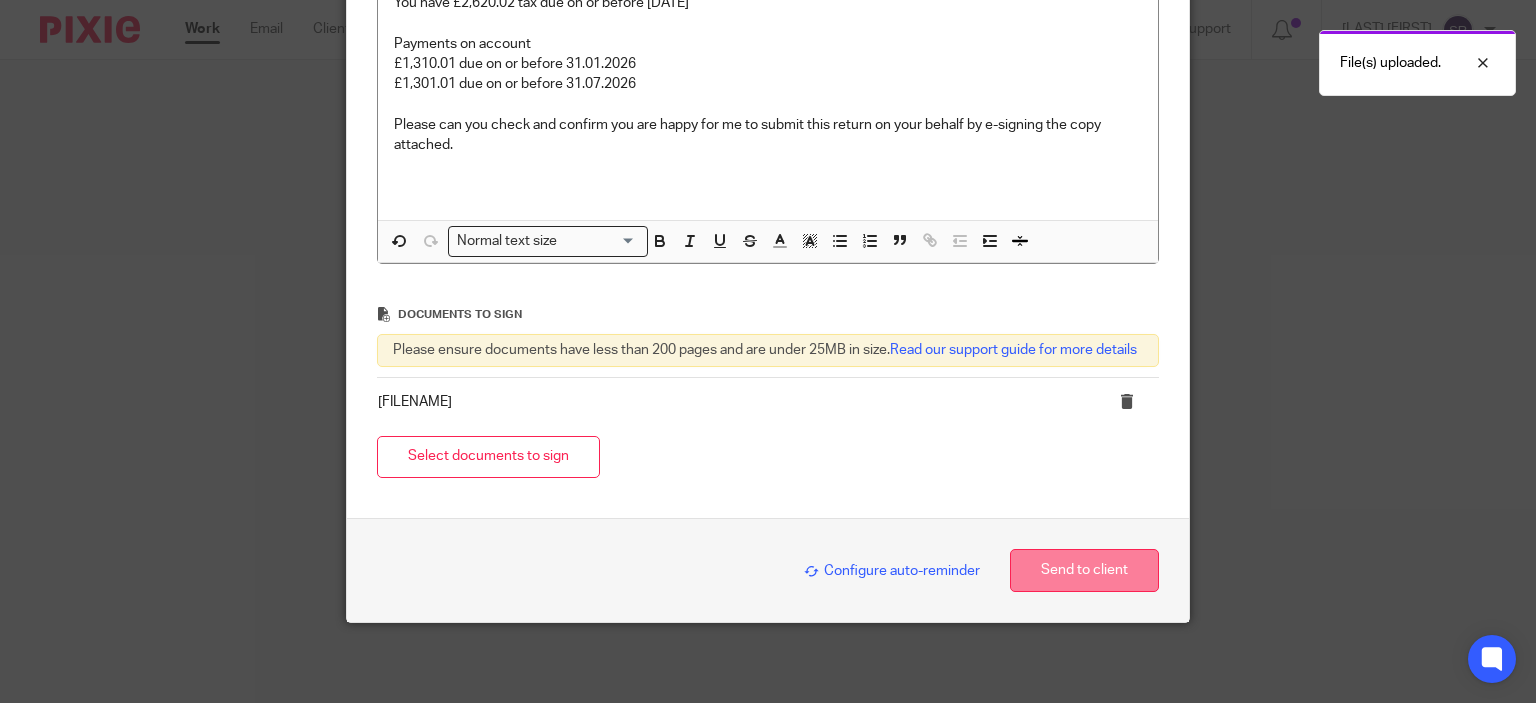 click on "Send to client" at bounding box center (1084, 570) 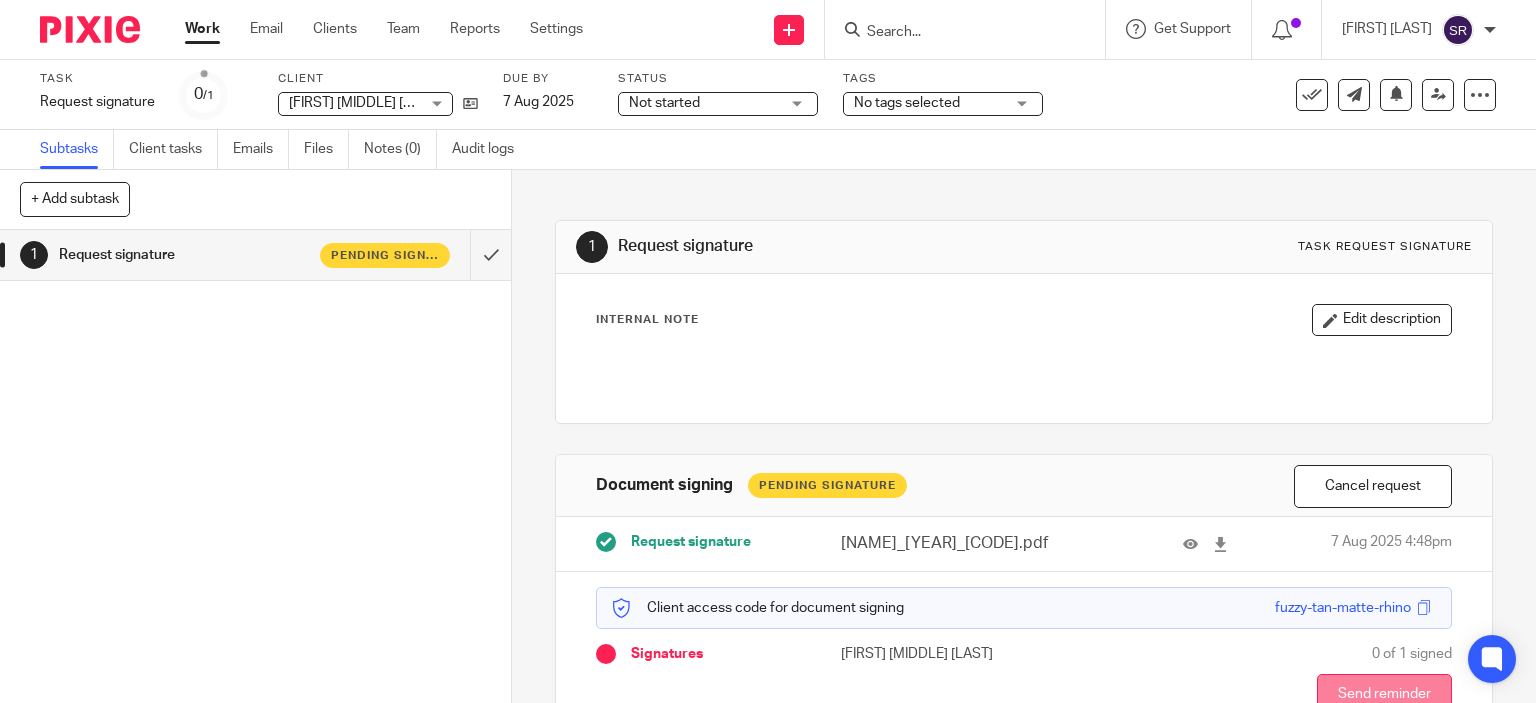 scroll, scrollTop: 0, scrollLeft: 0, axis: both 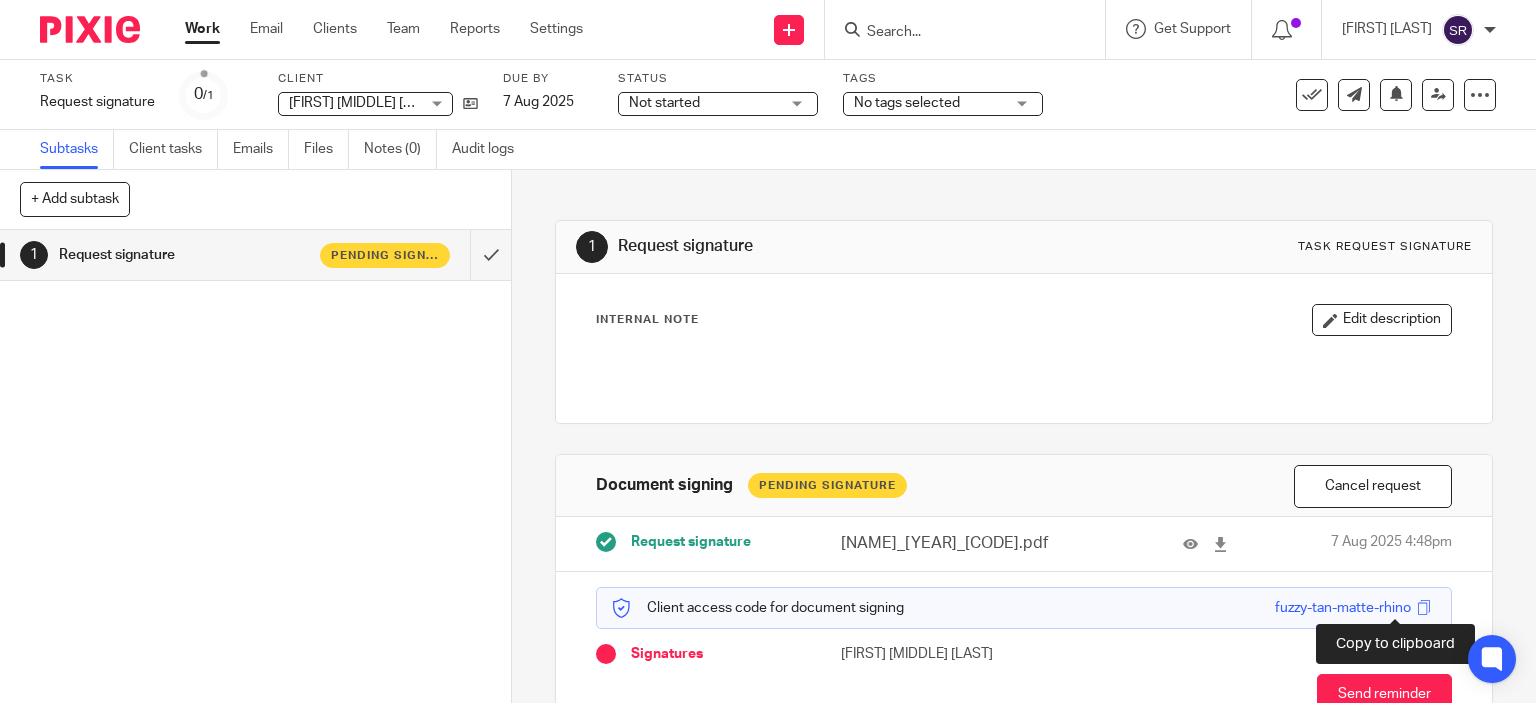 click at bounding box center (1423, 607) 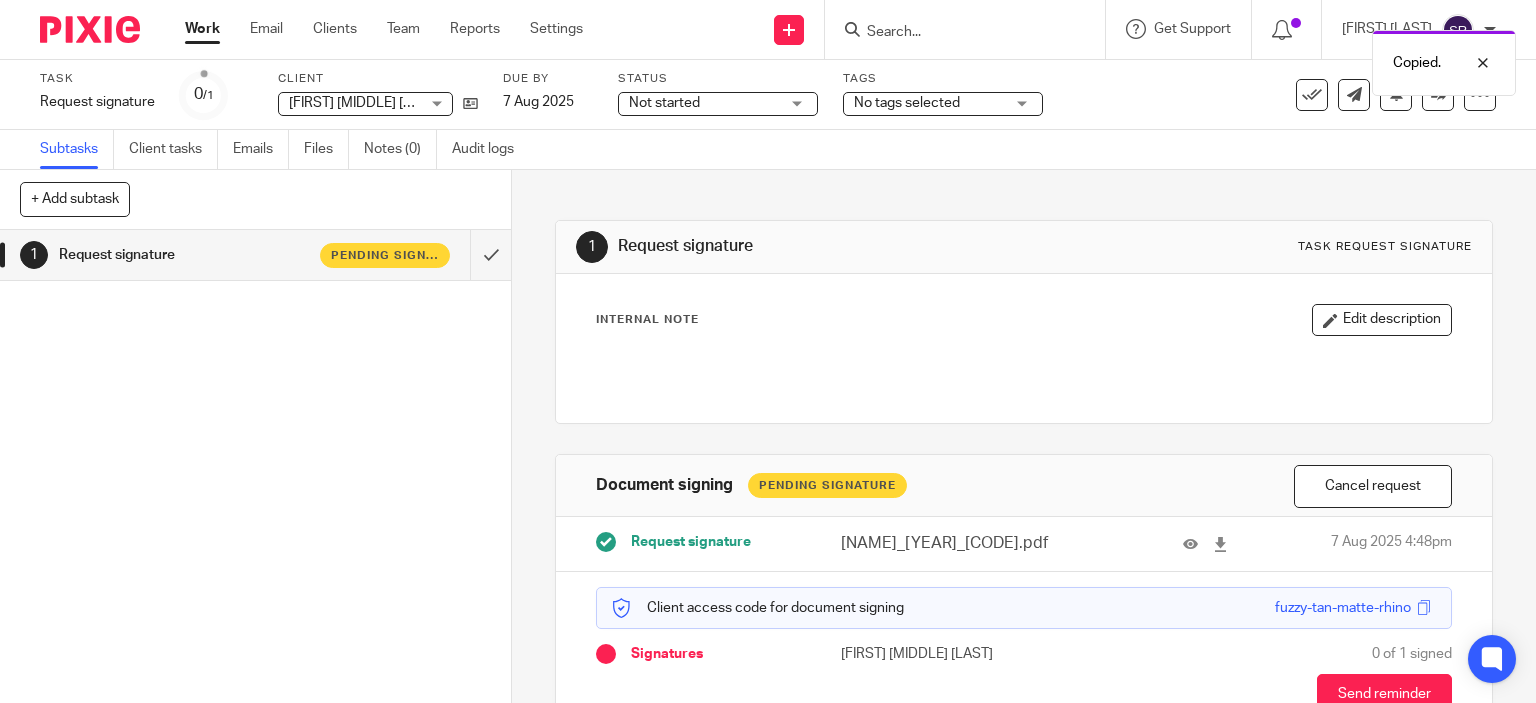 click on "Copied." at bounding box center (1142, 58) 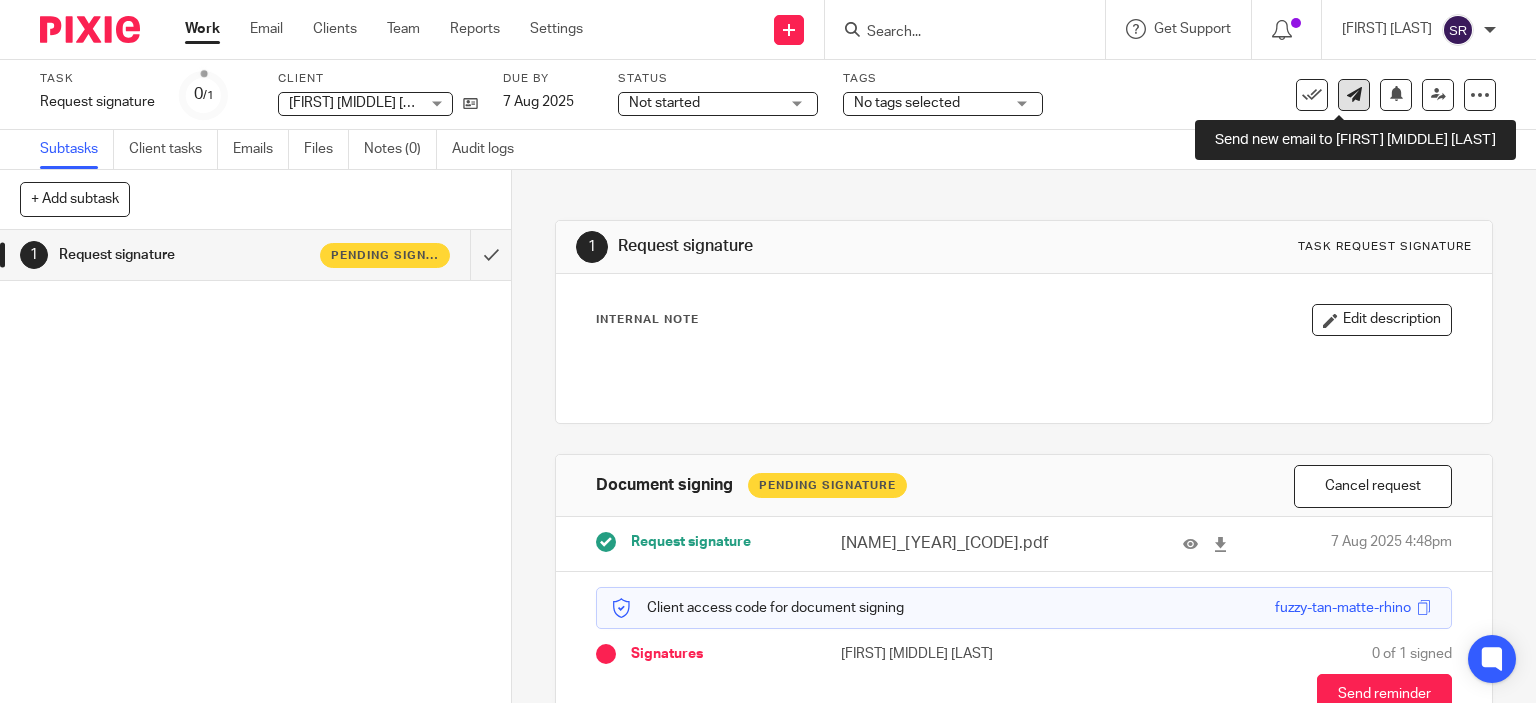 click at bounding box center (1354, 94) 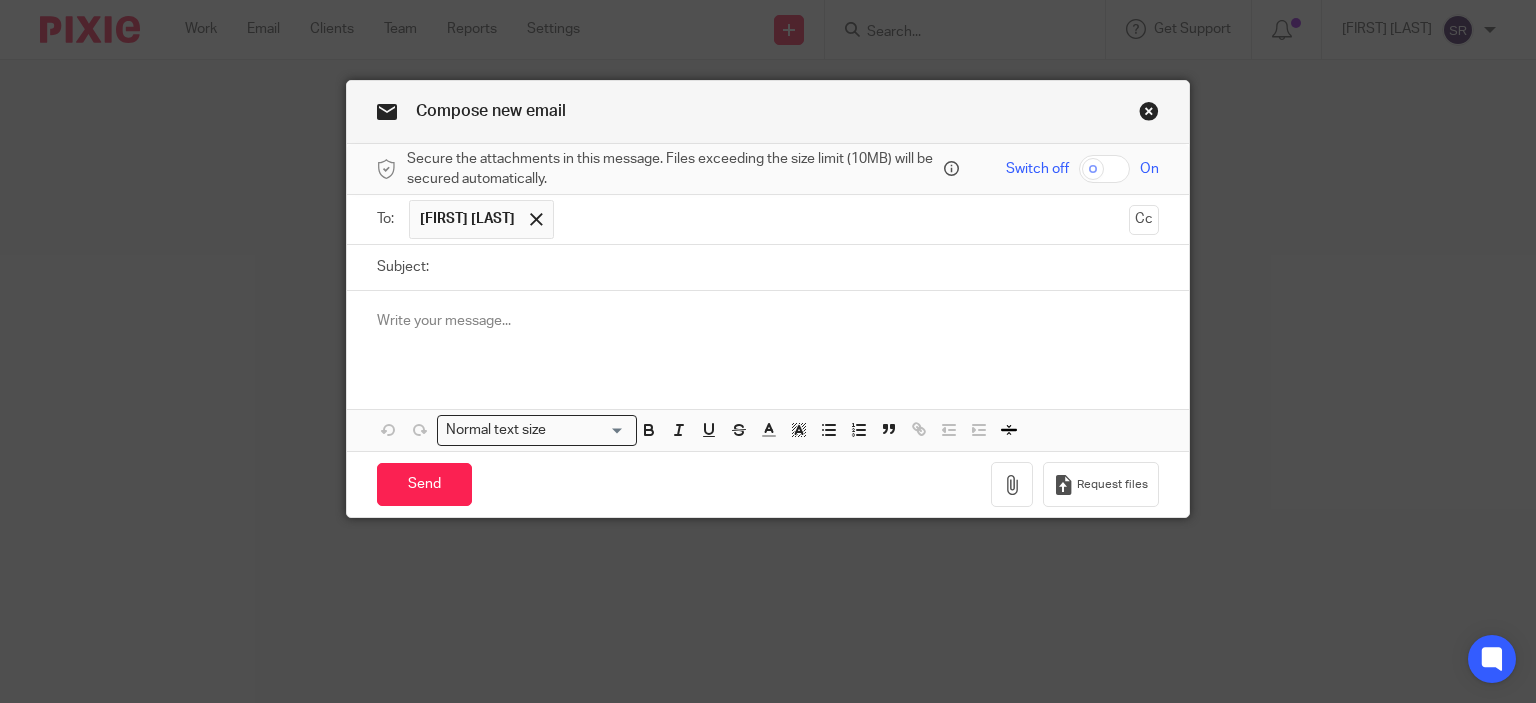 scroll, scrollTop: 0, scrollLeft: 0, axis: both 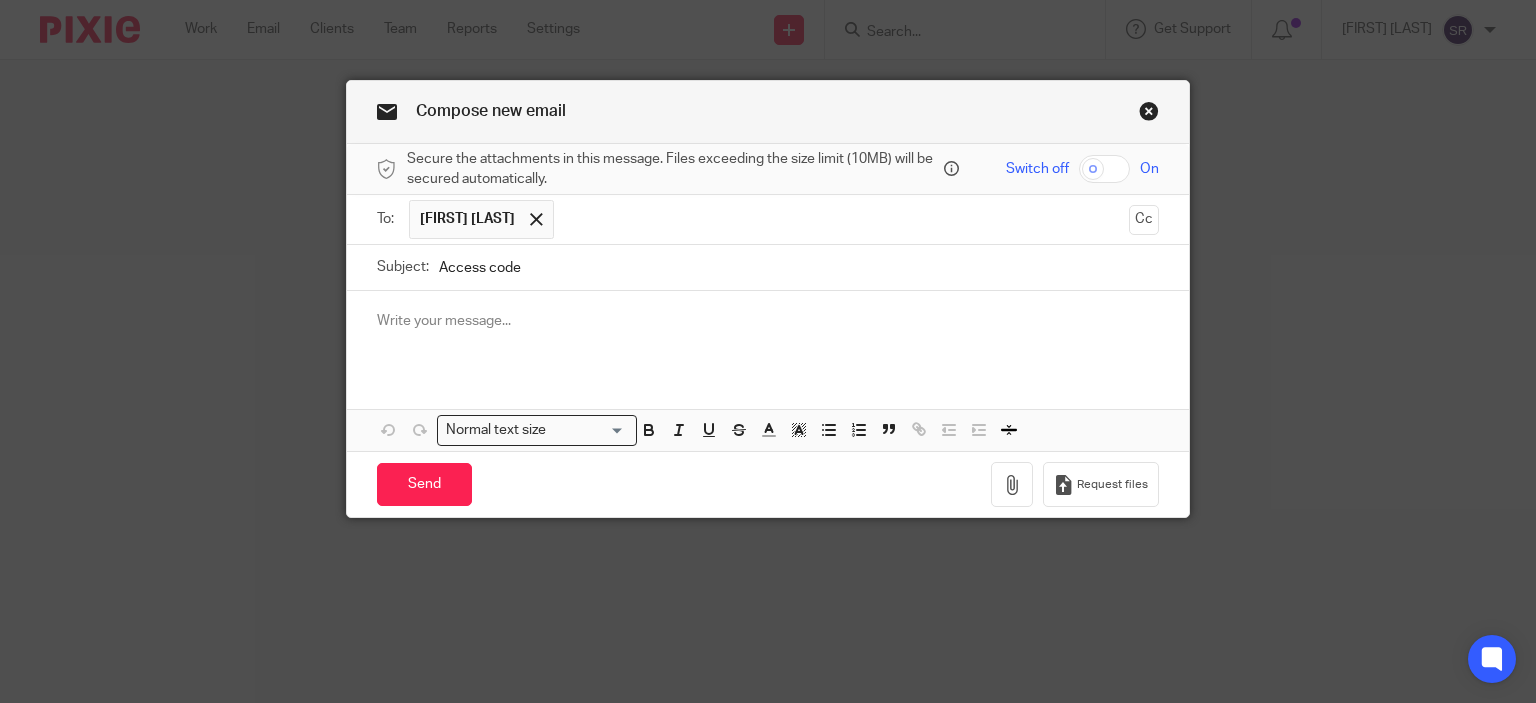 type on "Access code" 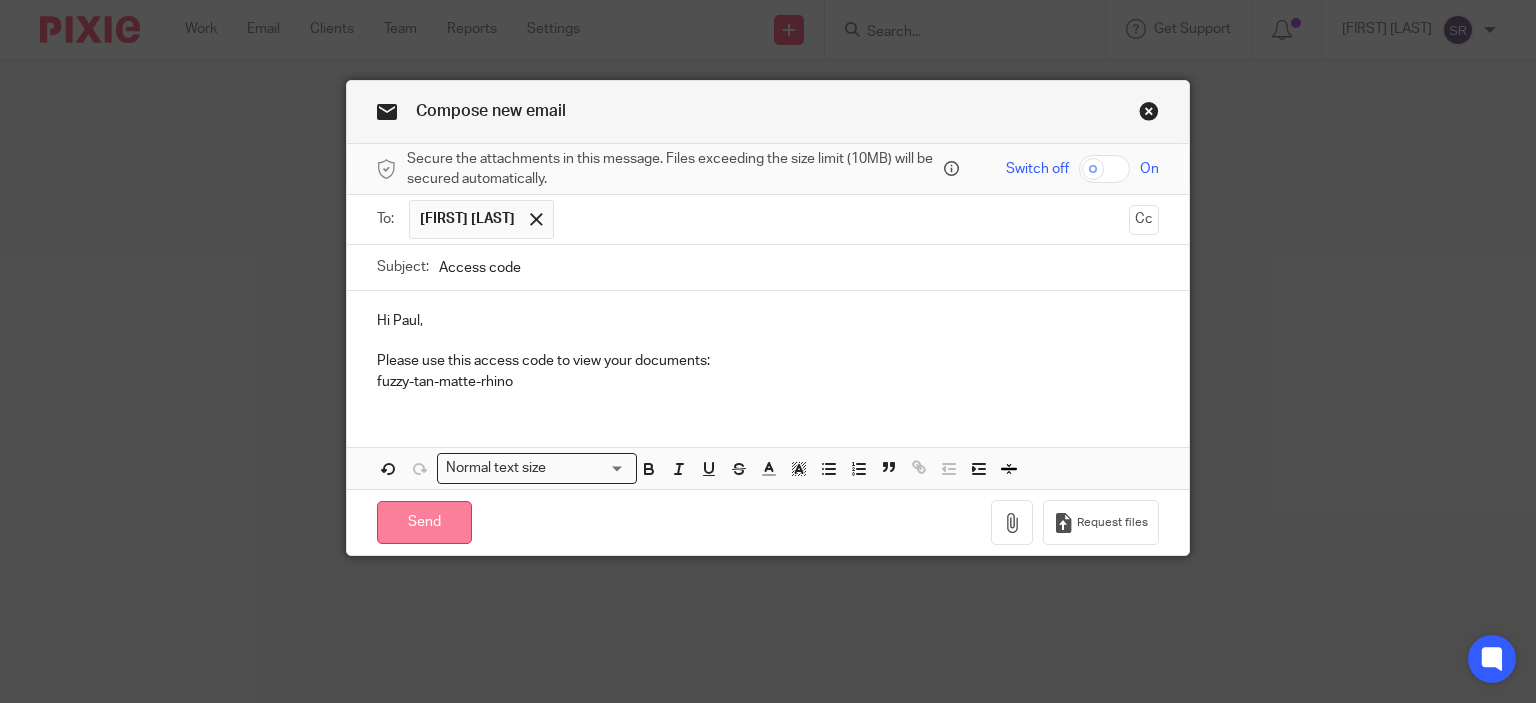 click on "Send" at bounding box center [424, 522] 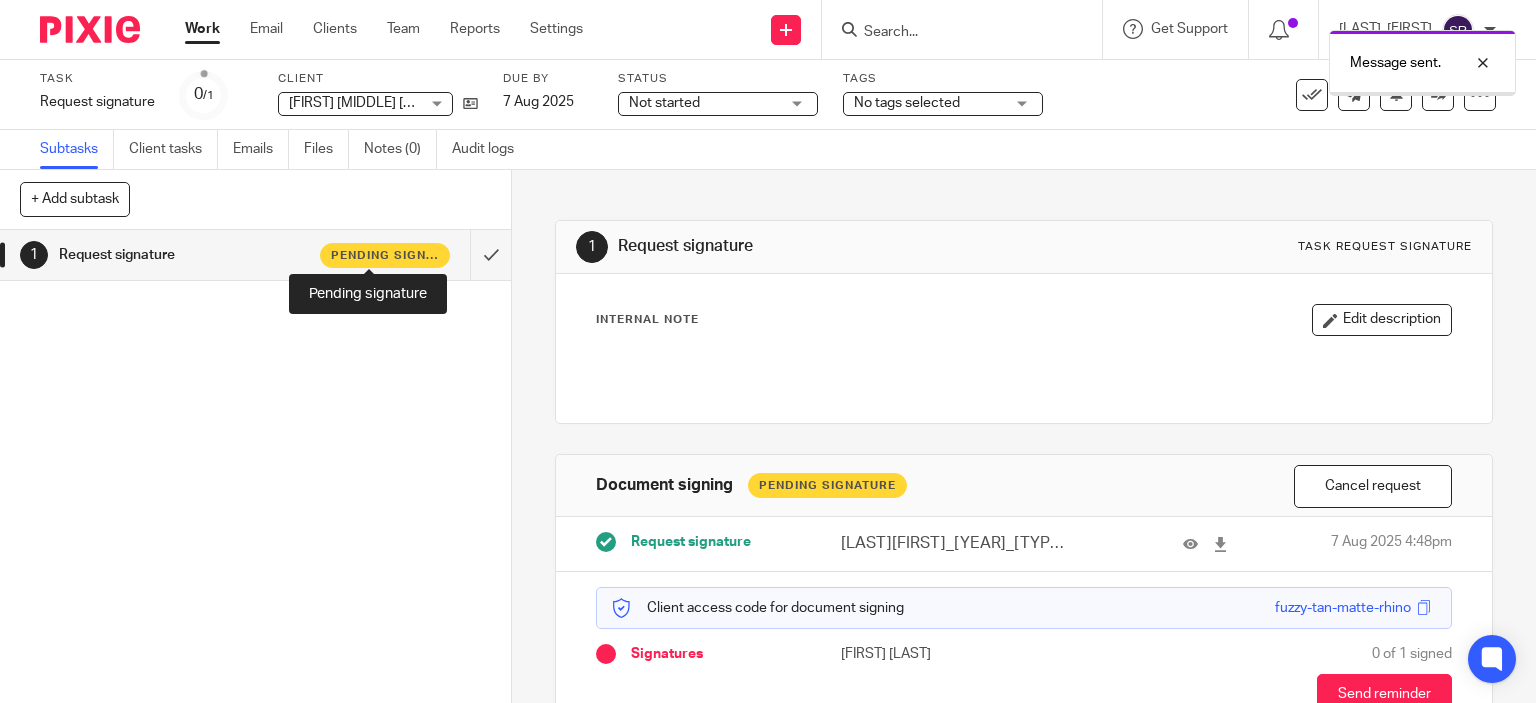 scroll, scrollTop: 0, scrollLeft: 0, axis: both 